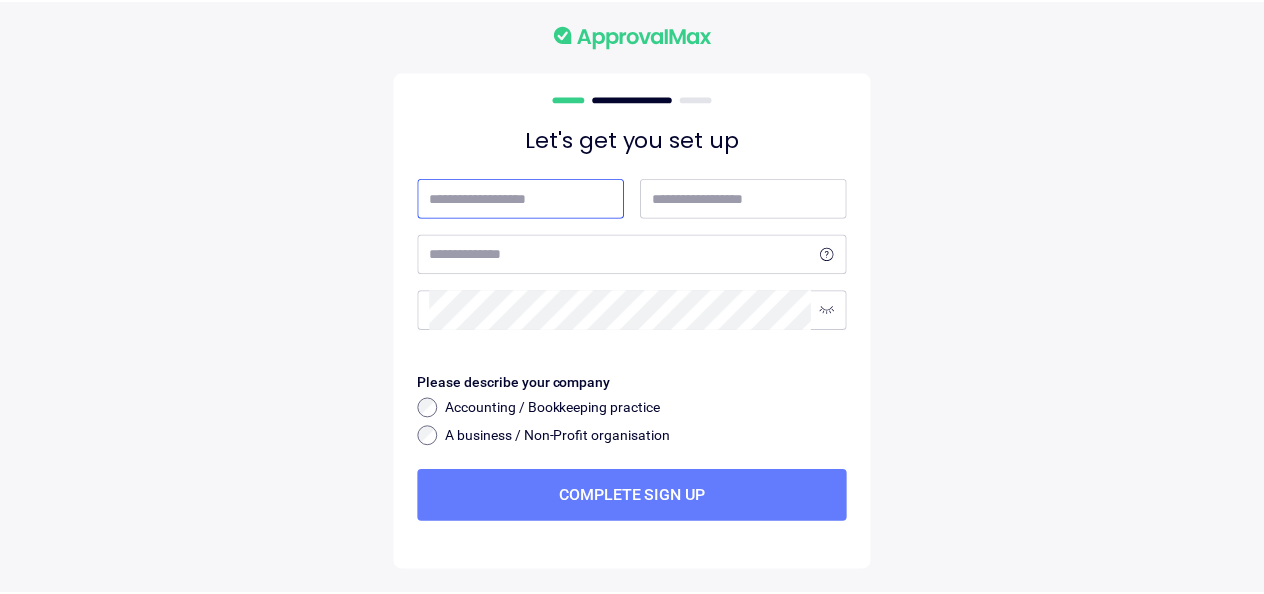 scroll, scrollTop: 0, scrollLeft: 0, axis: both 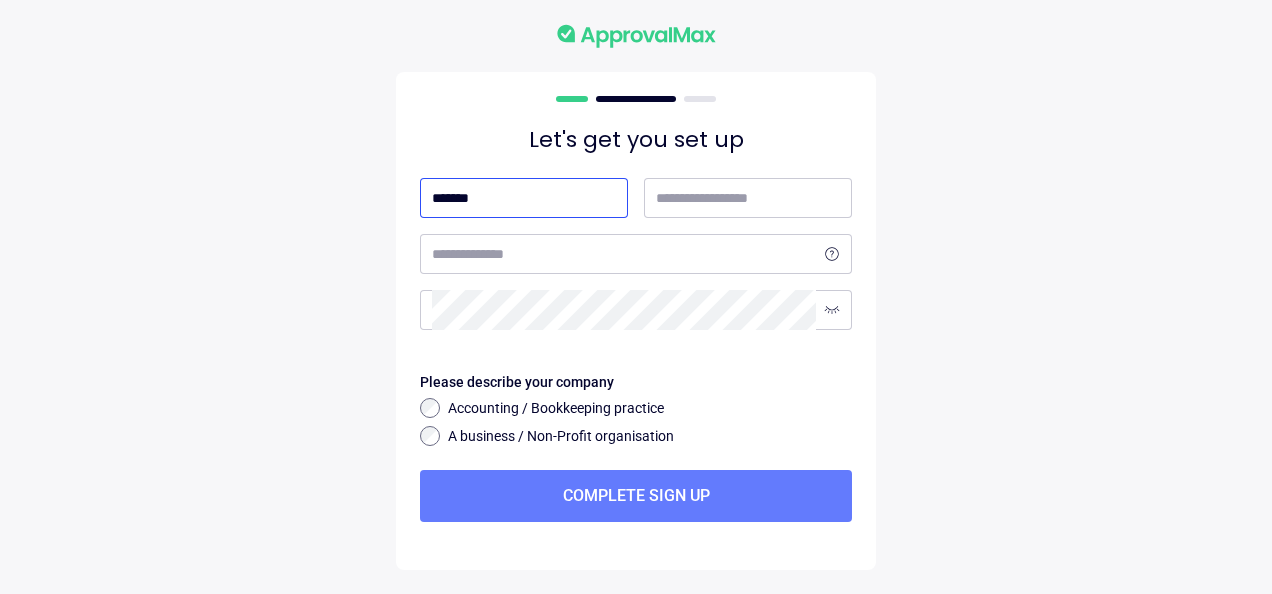 type on "*******" 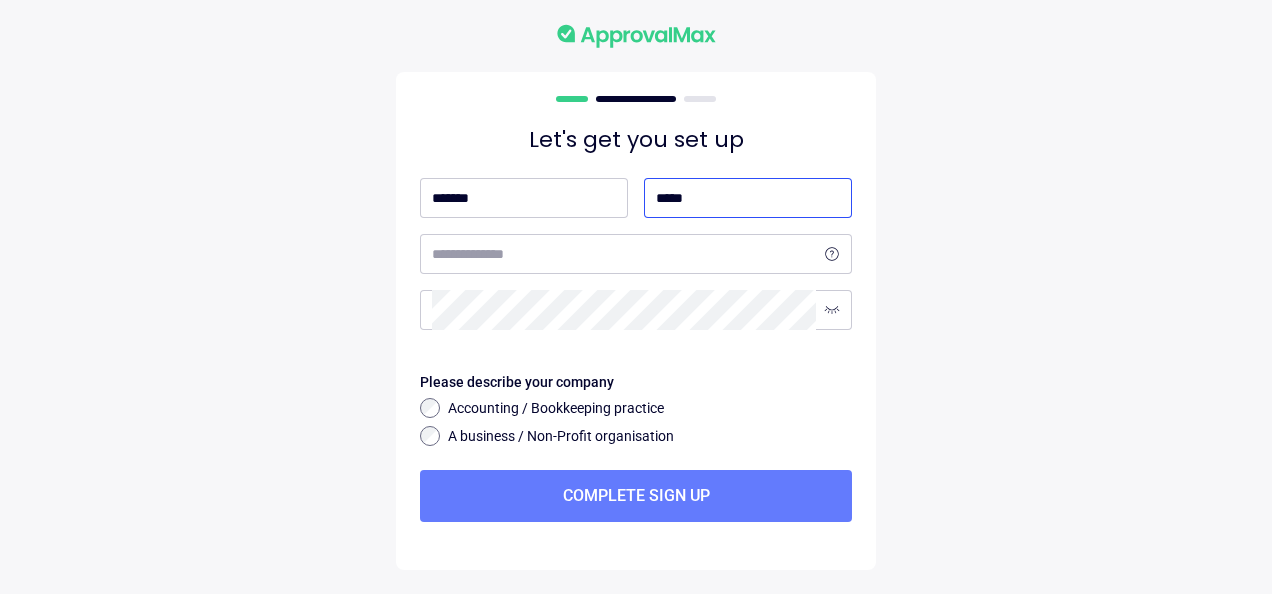 type on "*****" 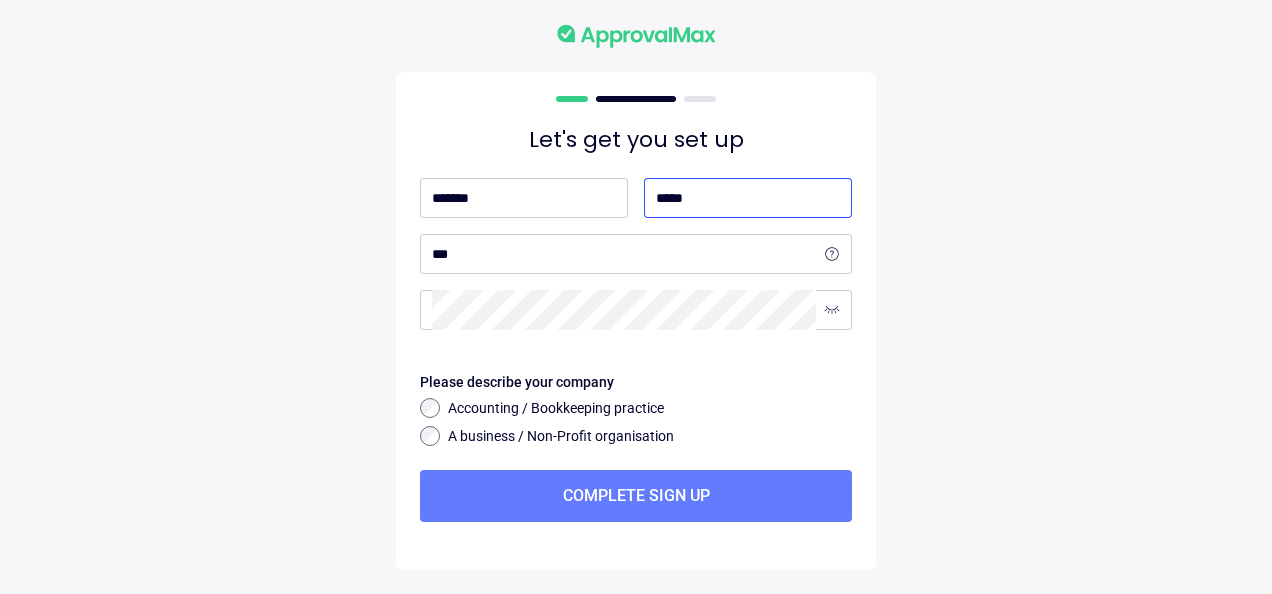 select on "**" 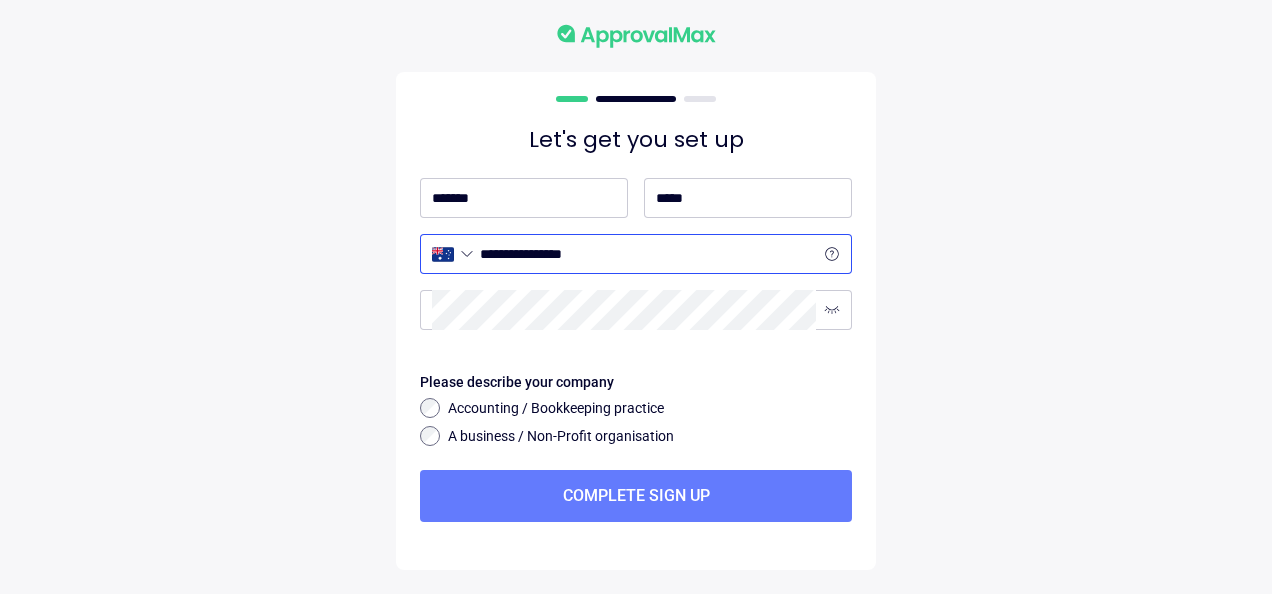 type on "**********" 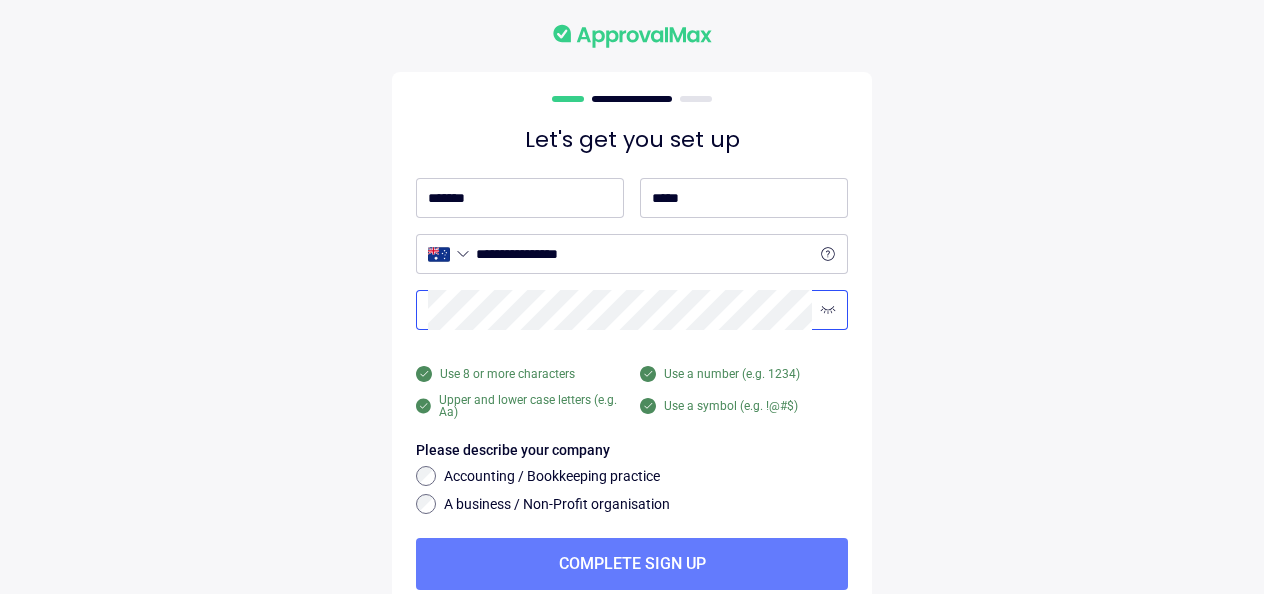 click on "**********" at bounding box center [632, 331] 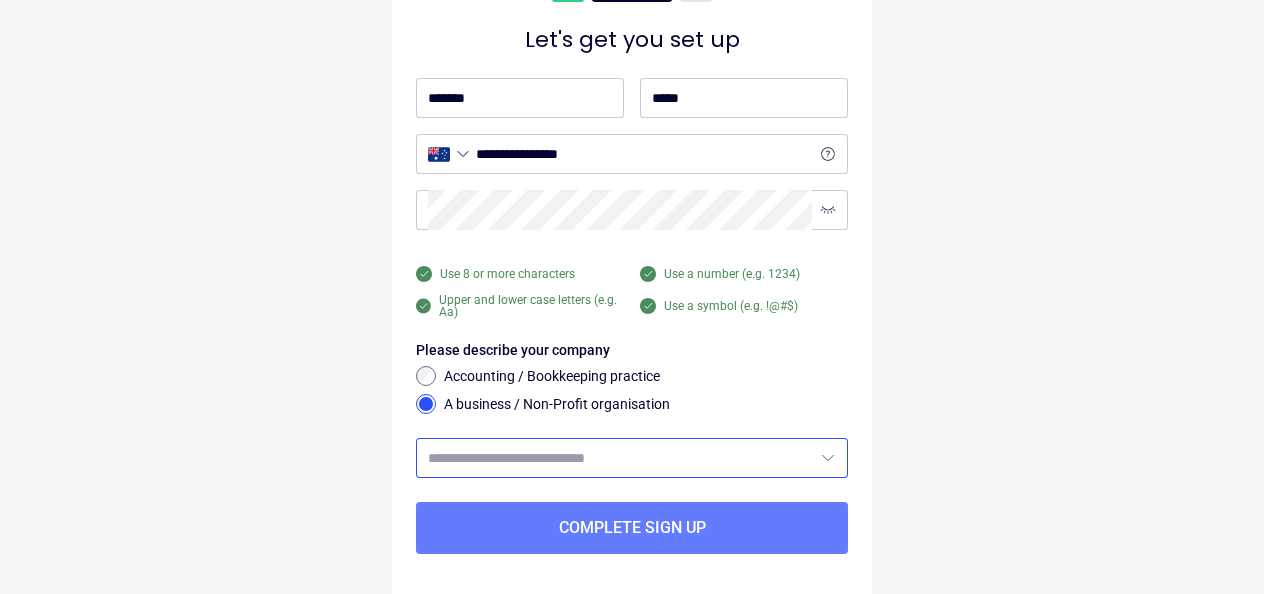 scroll, scrollTop: 132, scrollLeft: 0, axis: vertical 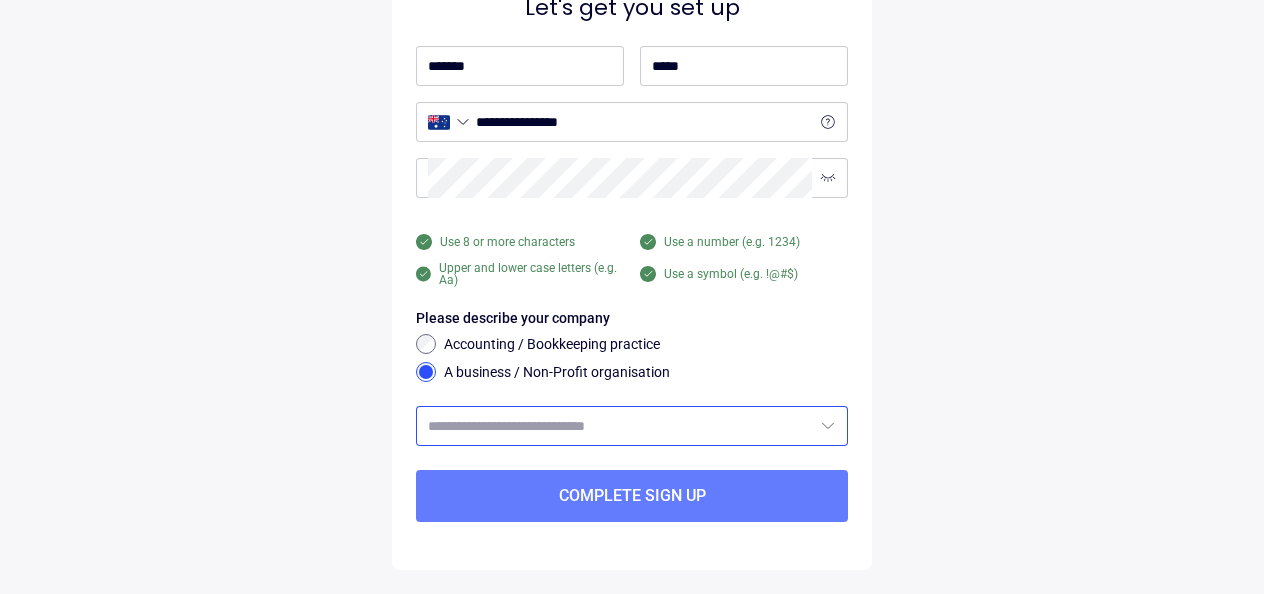 click at bounding box center (620, 426) 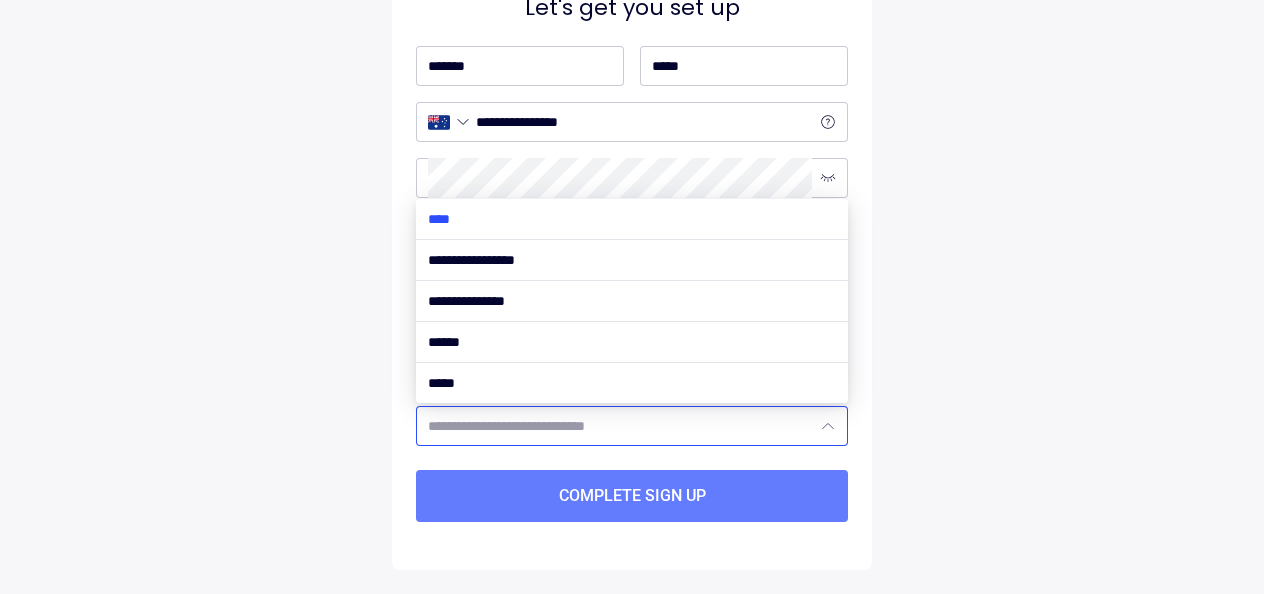 click at bounding box center [632, 219] 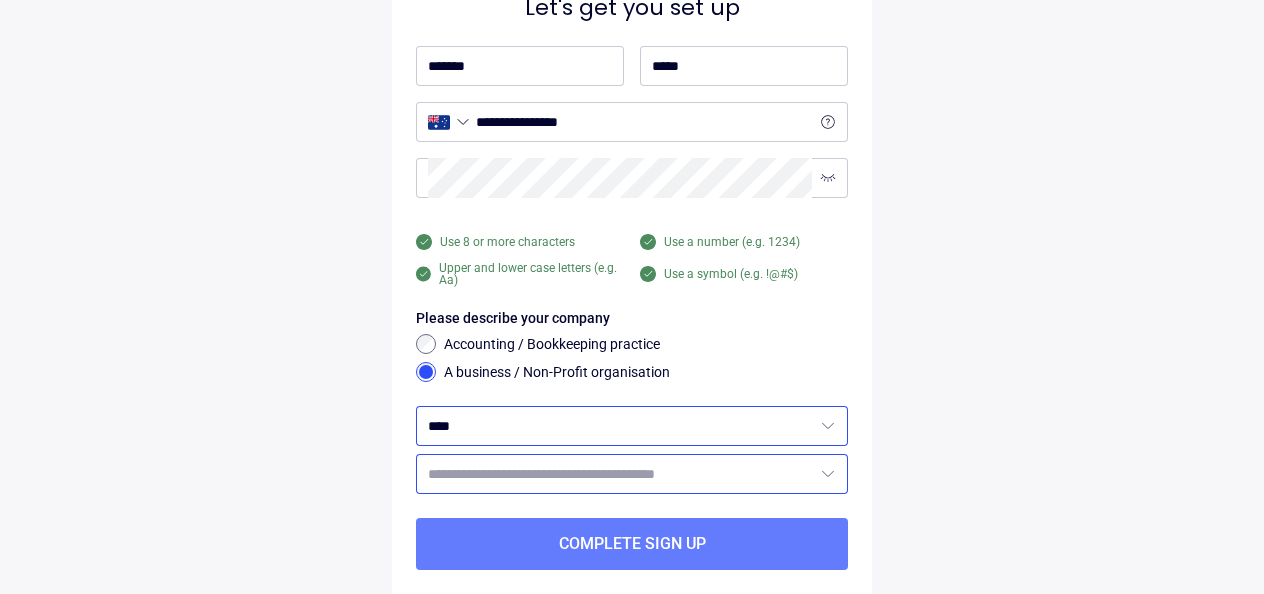 click at bounding box center (620, 474) 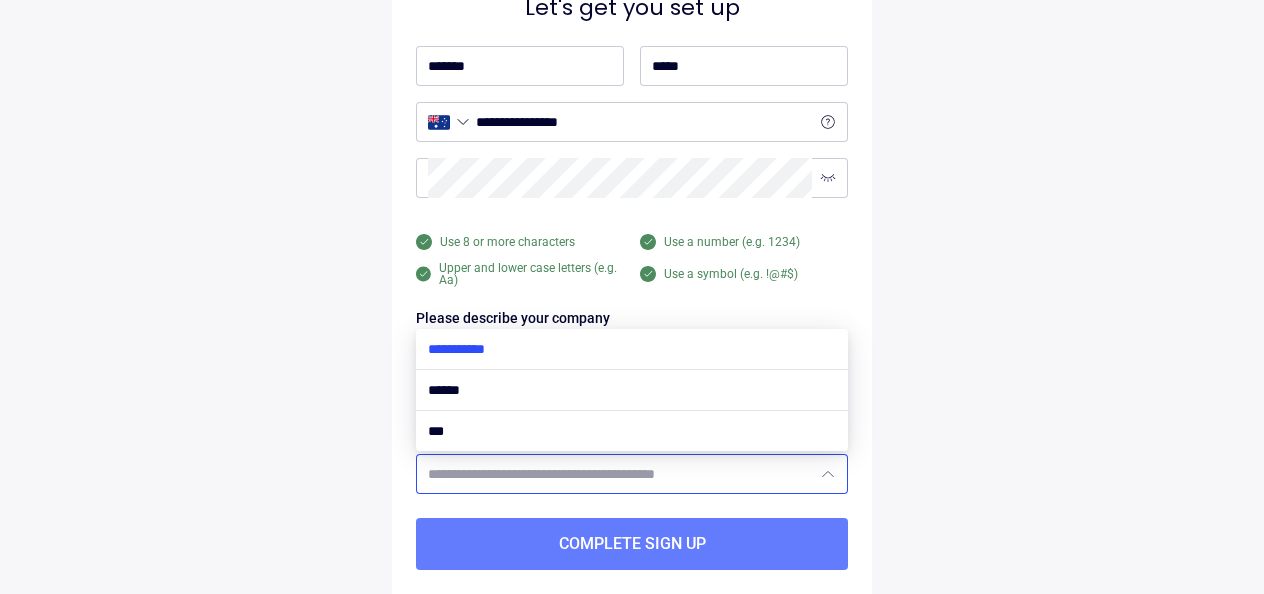 click at bounding box center [632, 349] 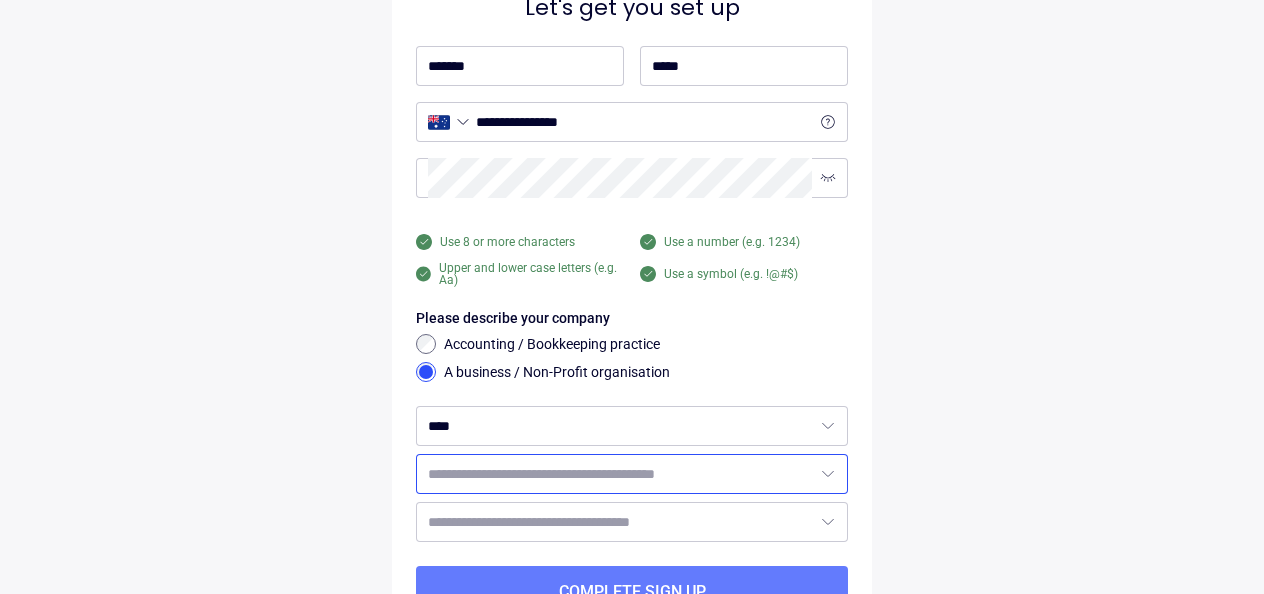 type on "**********" 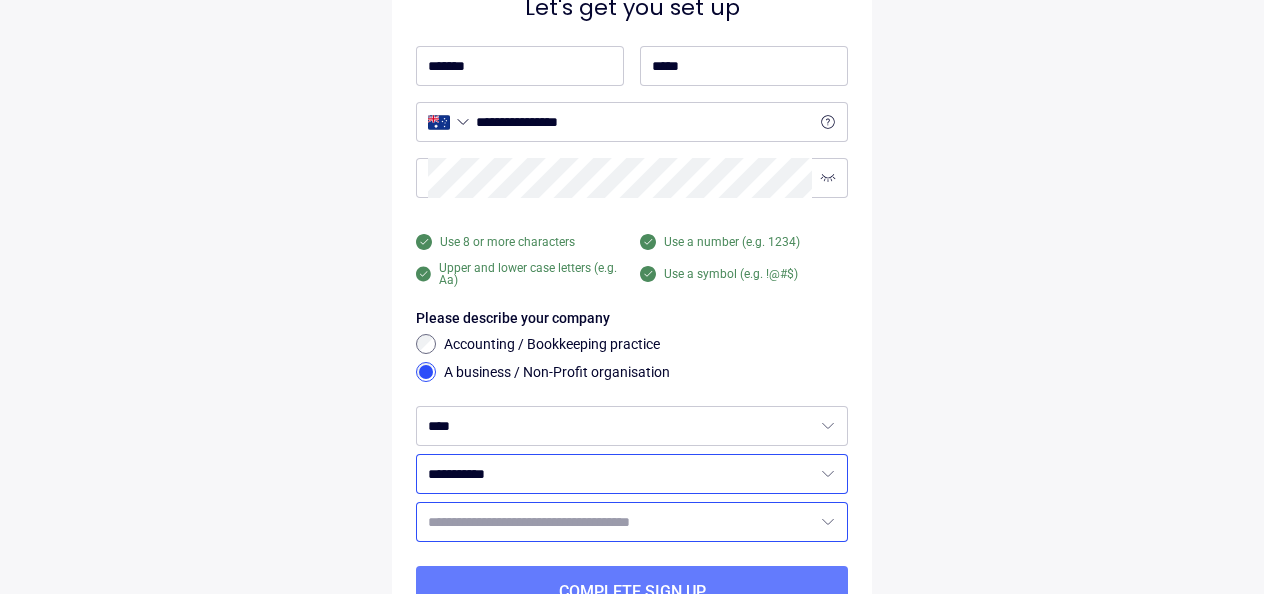 click at bounding box center [620, 522] 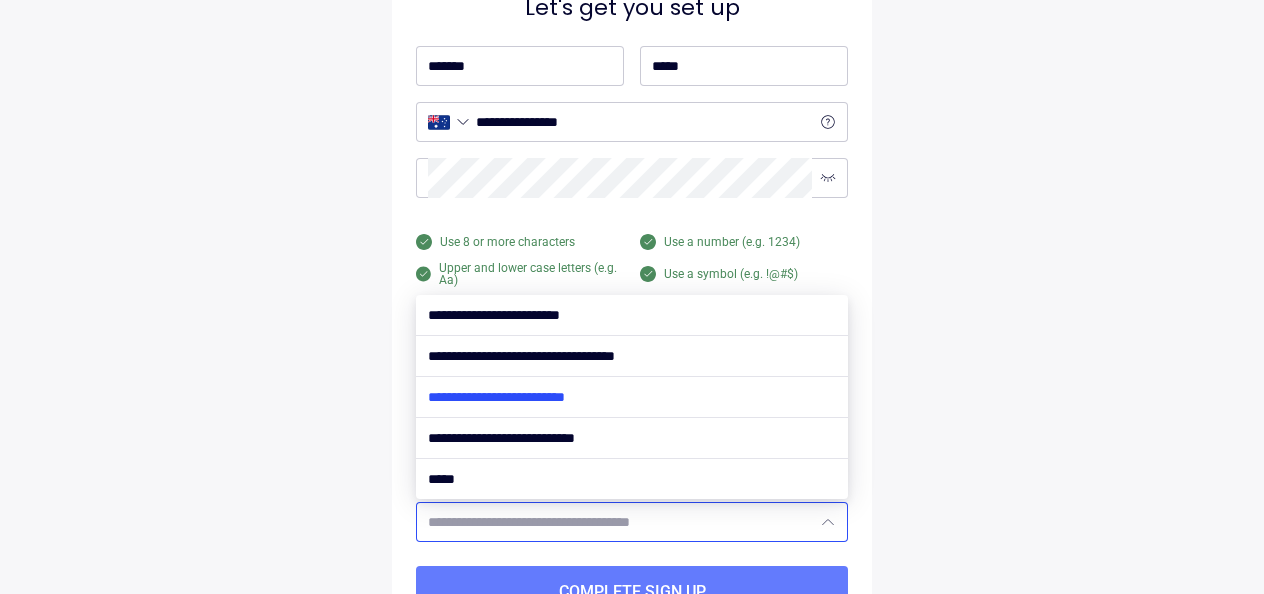 click at bounding box center [632, 397] 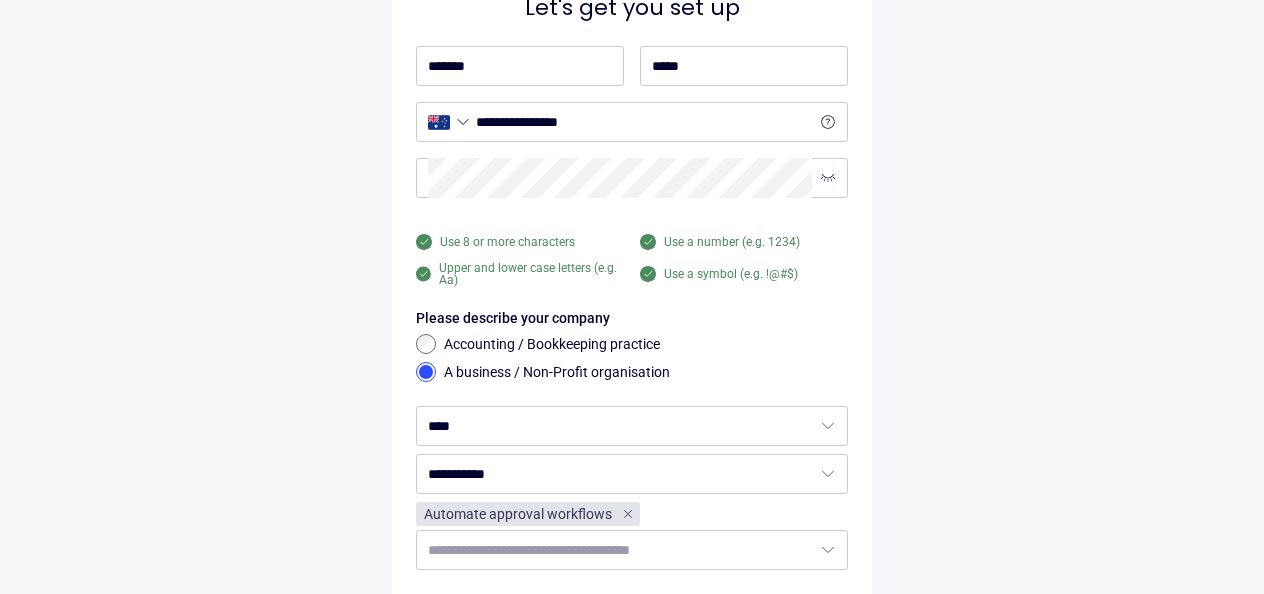 click on "**********" at bounding box center [632, 293] 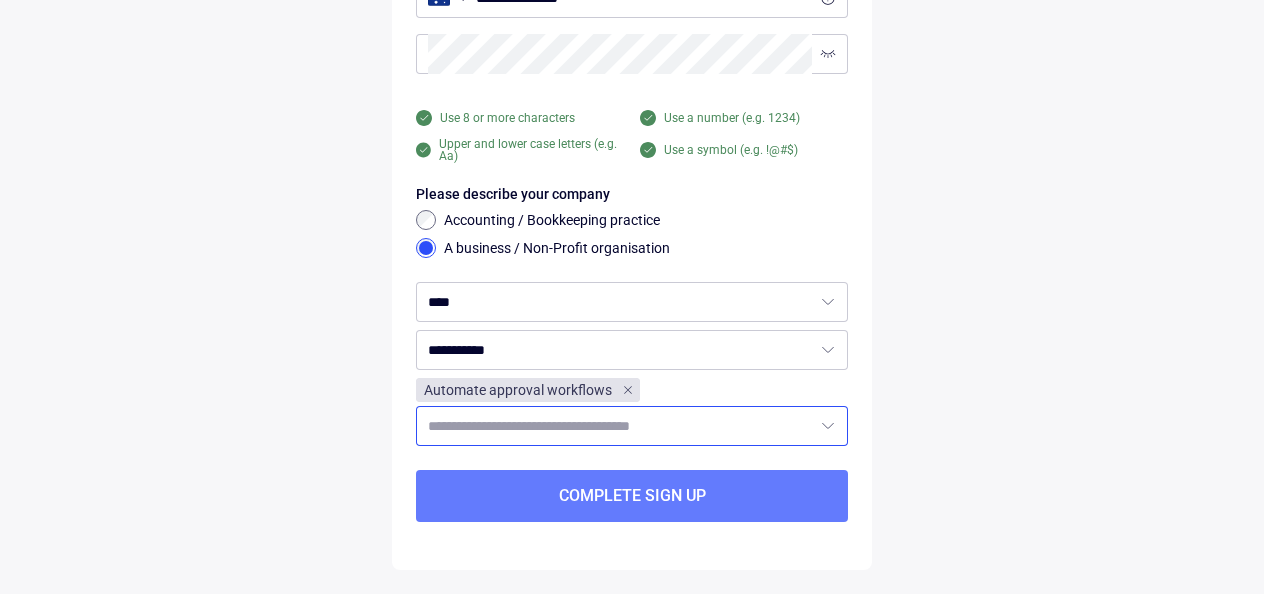 click at bounding box center [620, 426] 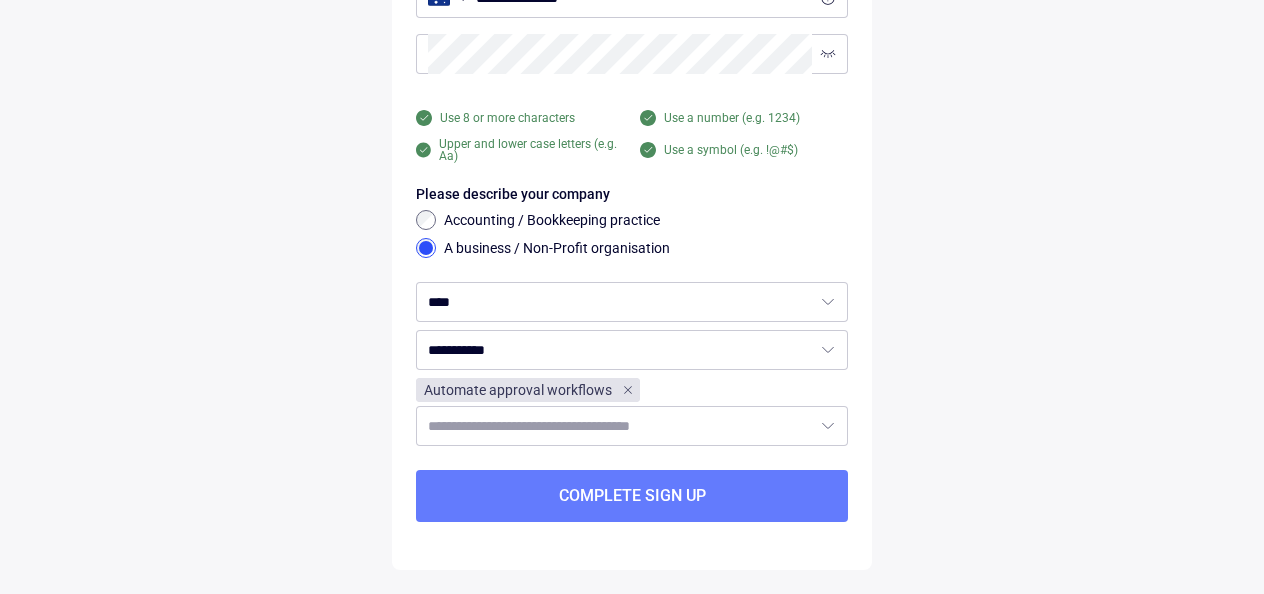 click on "**********" at bounding box center (632, 169) 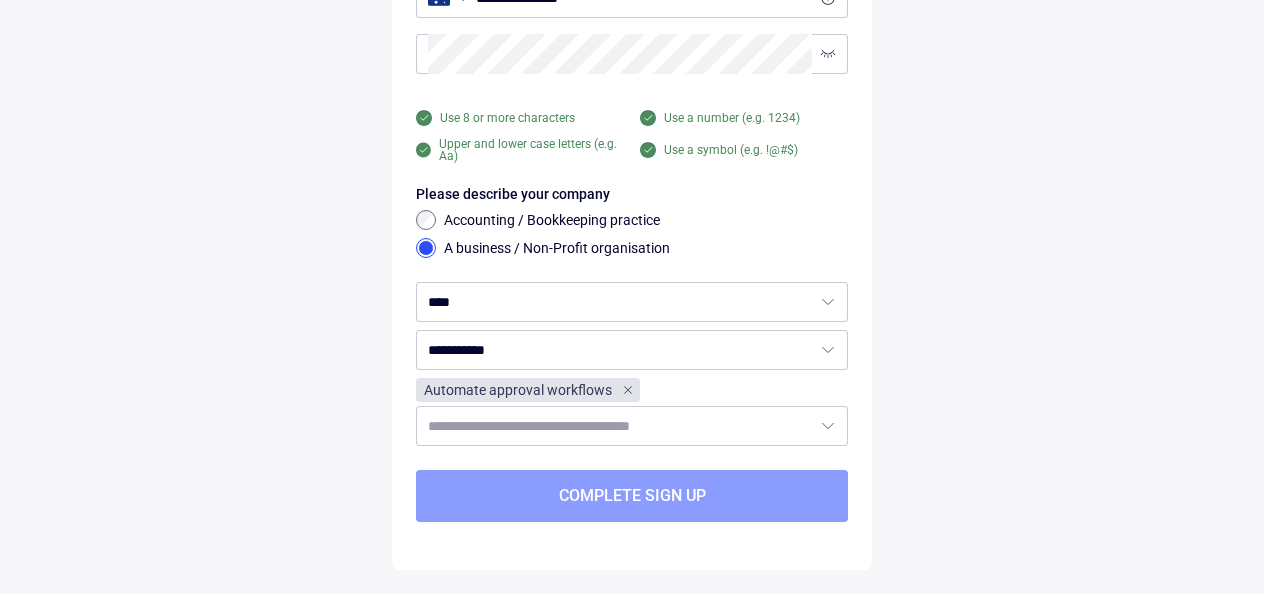 click on "Complete sign up" at bounding box center (632, 496) 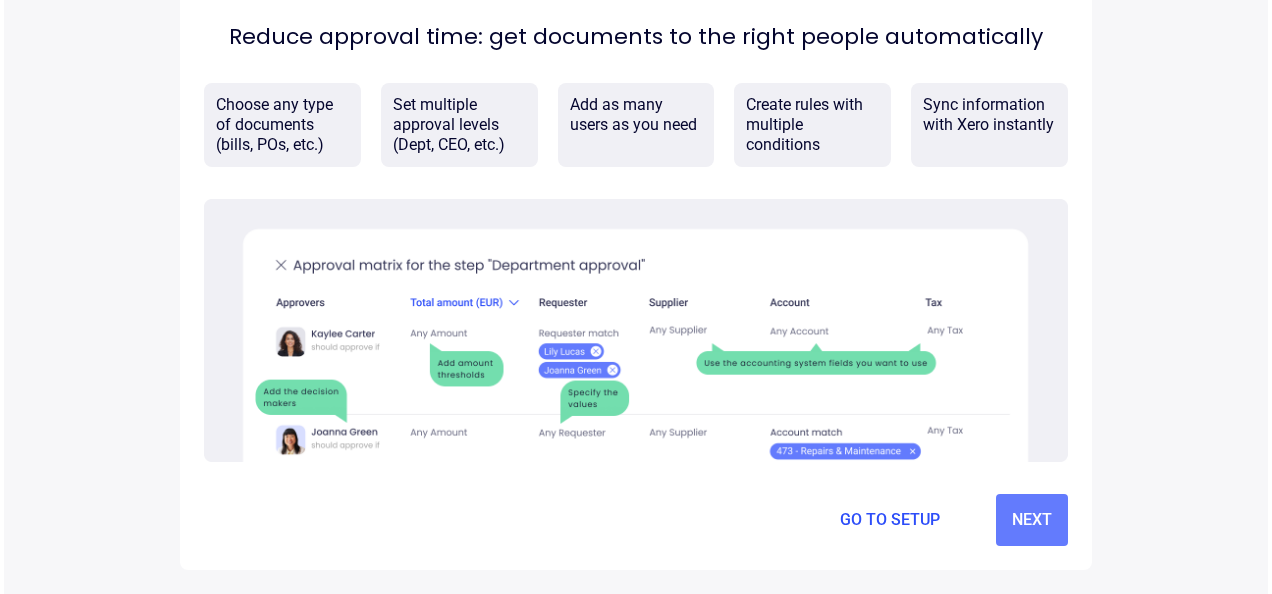 scroll, scrollTop: 0, scrollLeft: 0, axis: both 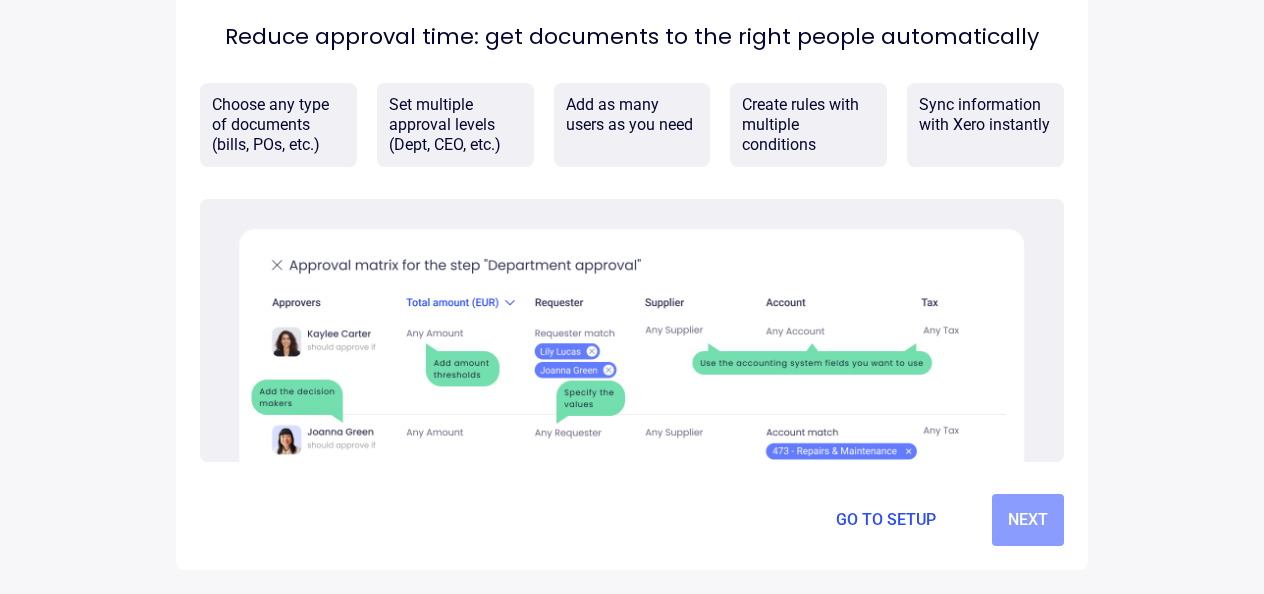 click on "Next" at bounding box center [1028, 520] 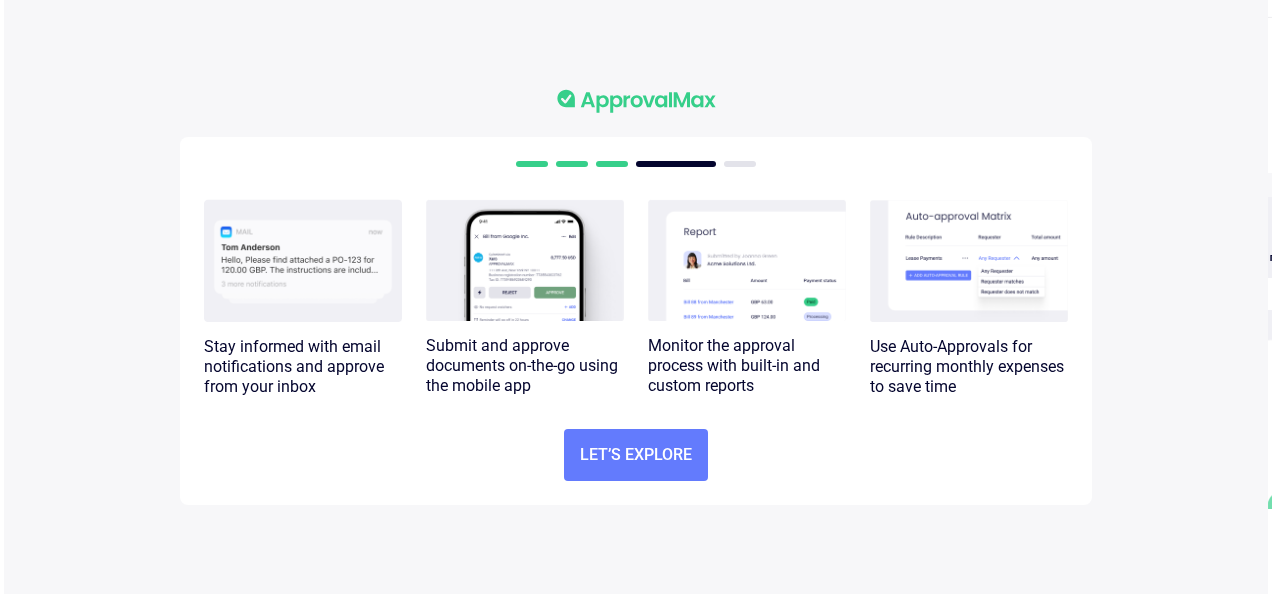 scroll, scrollTop: 0, scrollLeft: 0, axis: both 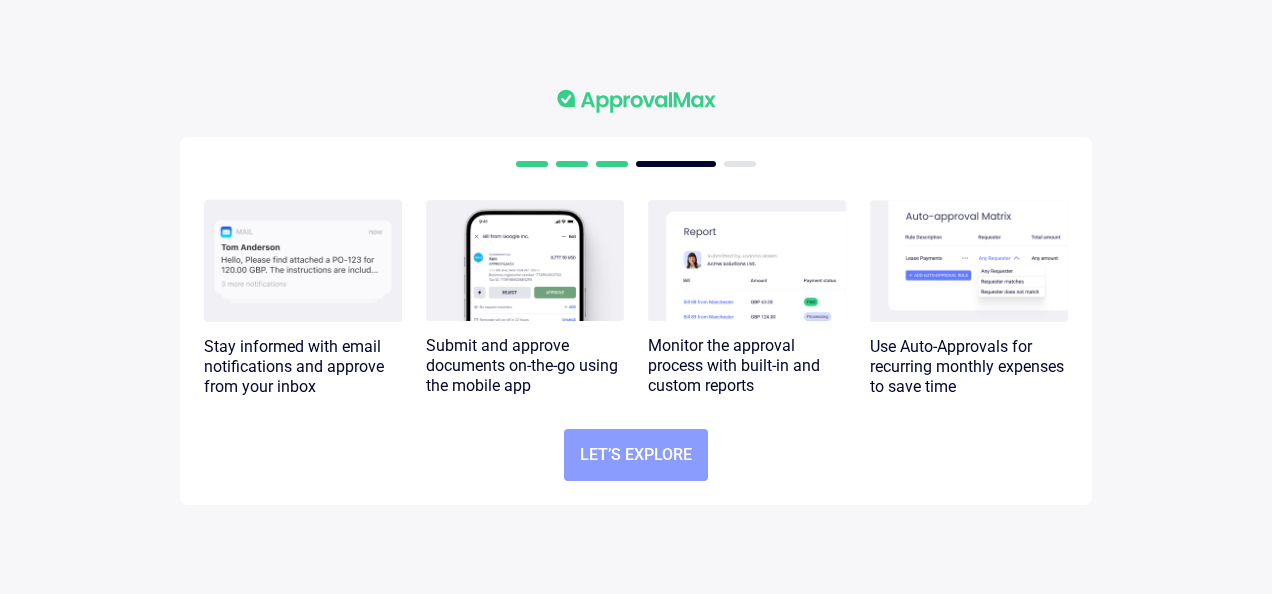 click on "Let’s explore" at bounding box center [636, 455] 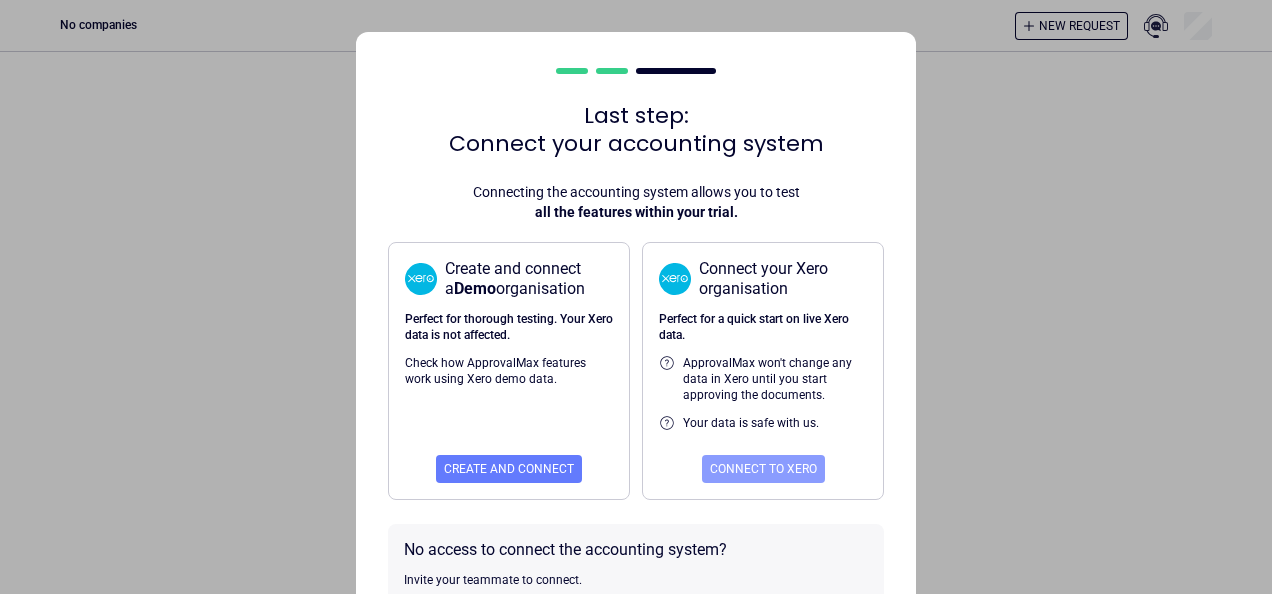 click on "Connect to Xero" at bounding box center (763, 469) 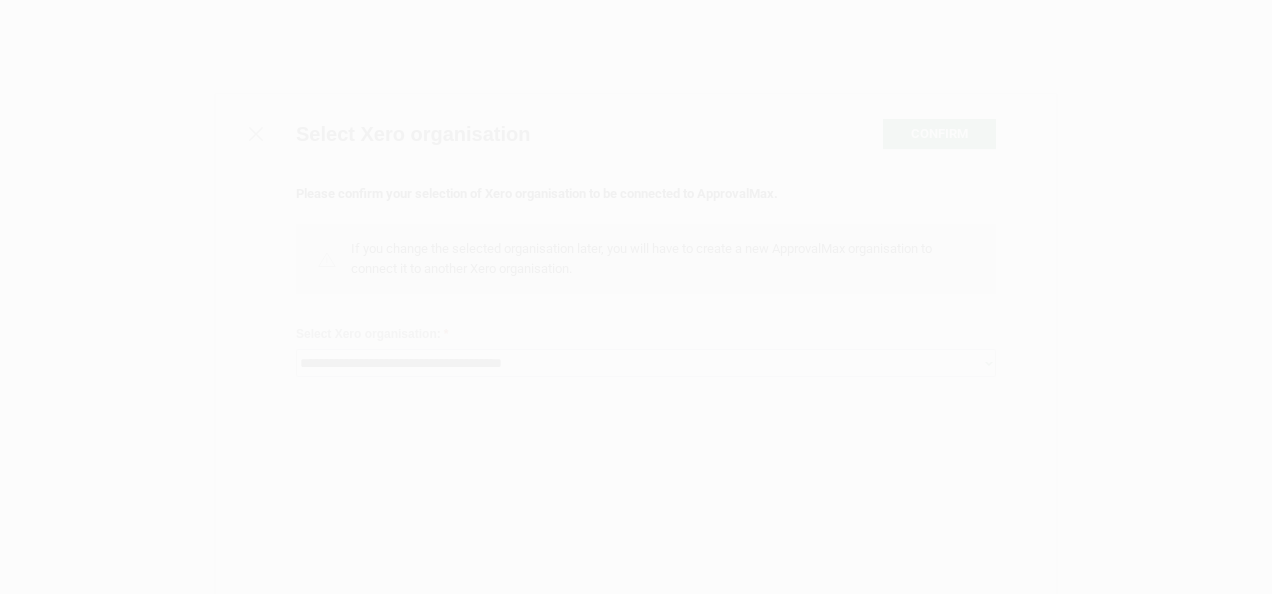 scroll, scrollTop: 0, scrollLeft: 0, axis: both 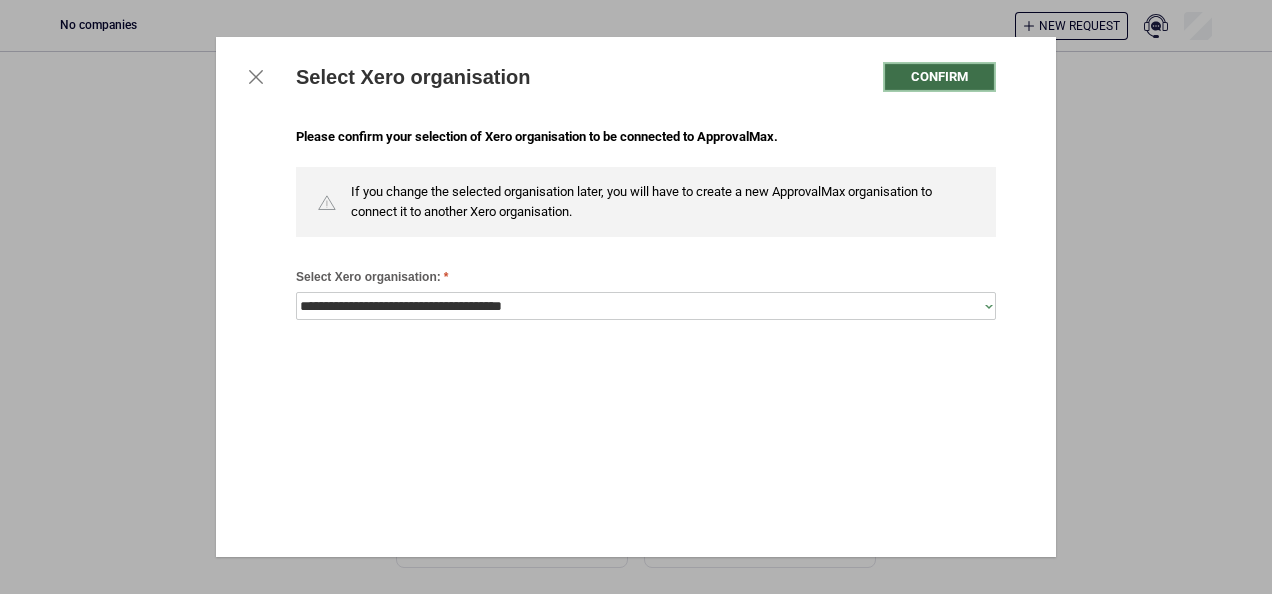 click on "Confirm" at bounding box center [939, 77] 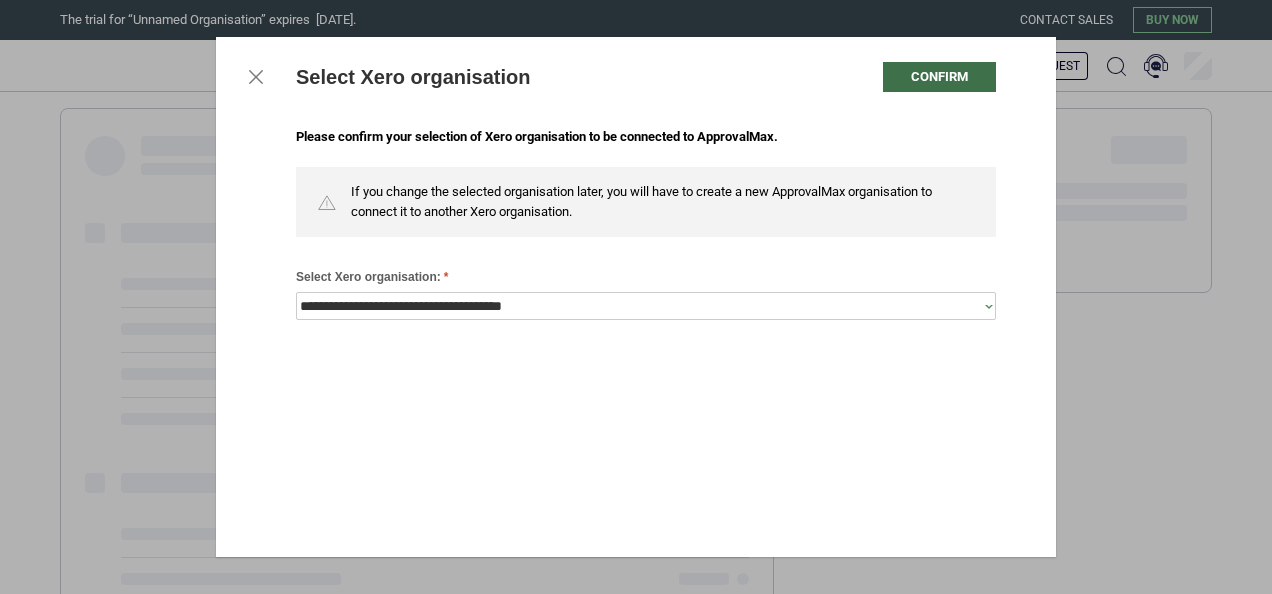 scroll, scrollTop: 0, scrollLeft: 0, axis: both 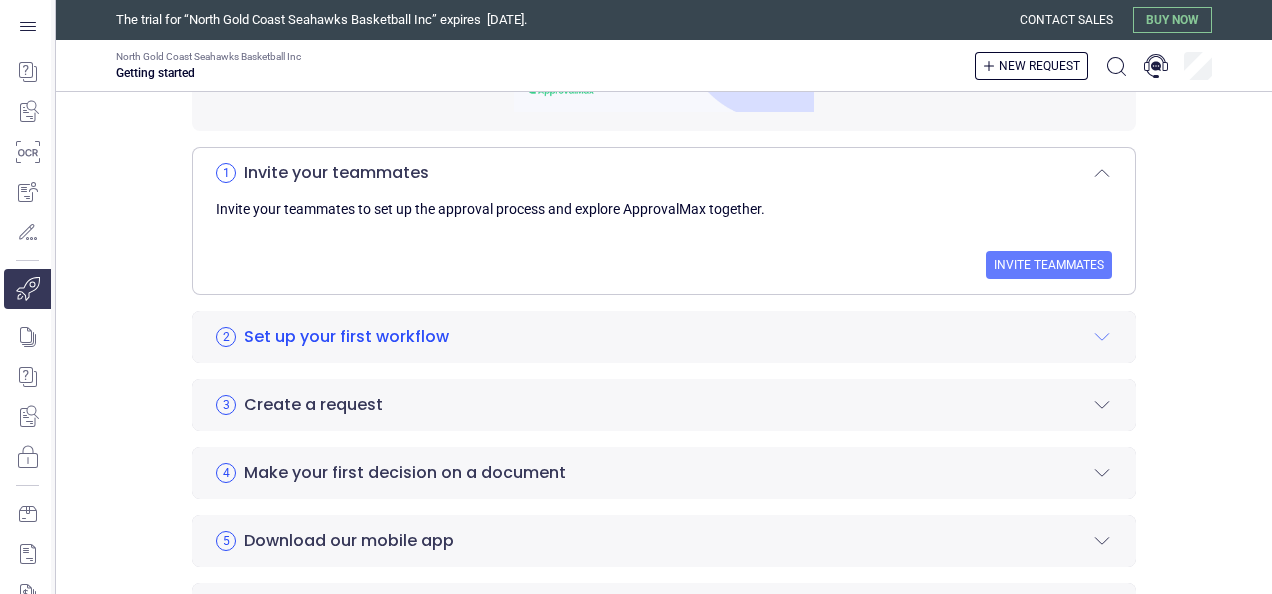 click on "Set up your first workflow" at bounding box center [346, 337] 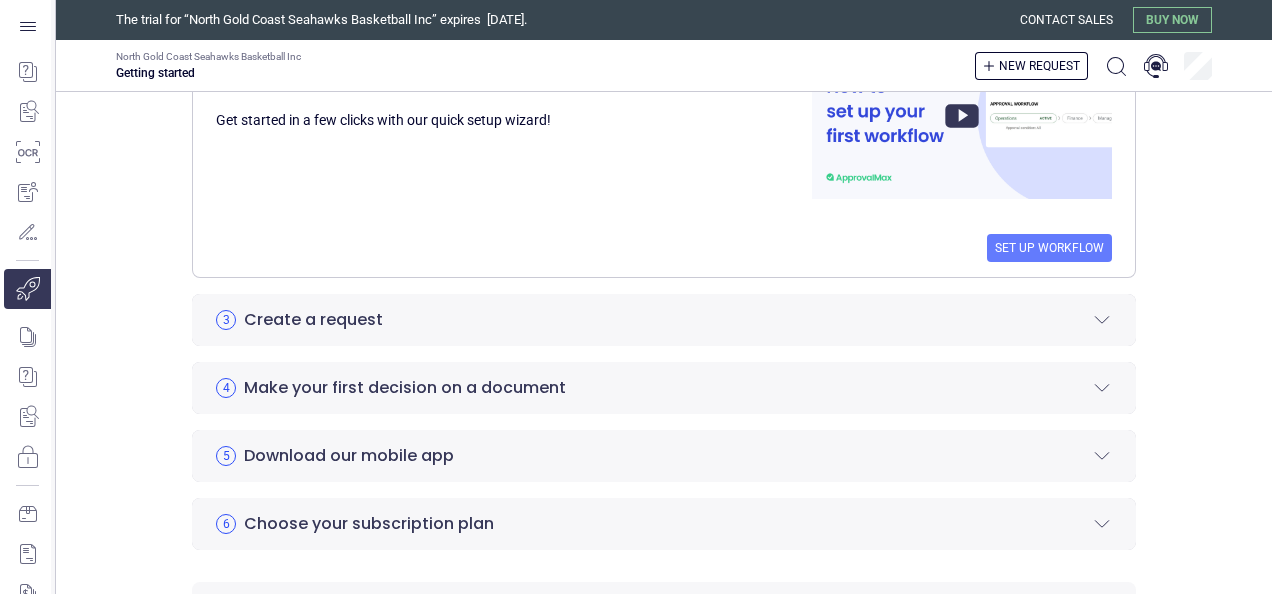 scroll, scrollTop: 500, scrollLeft: 0, axis: vertical 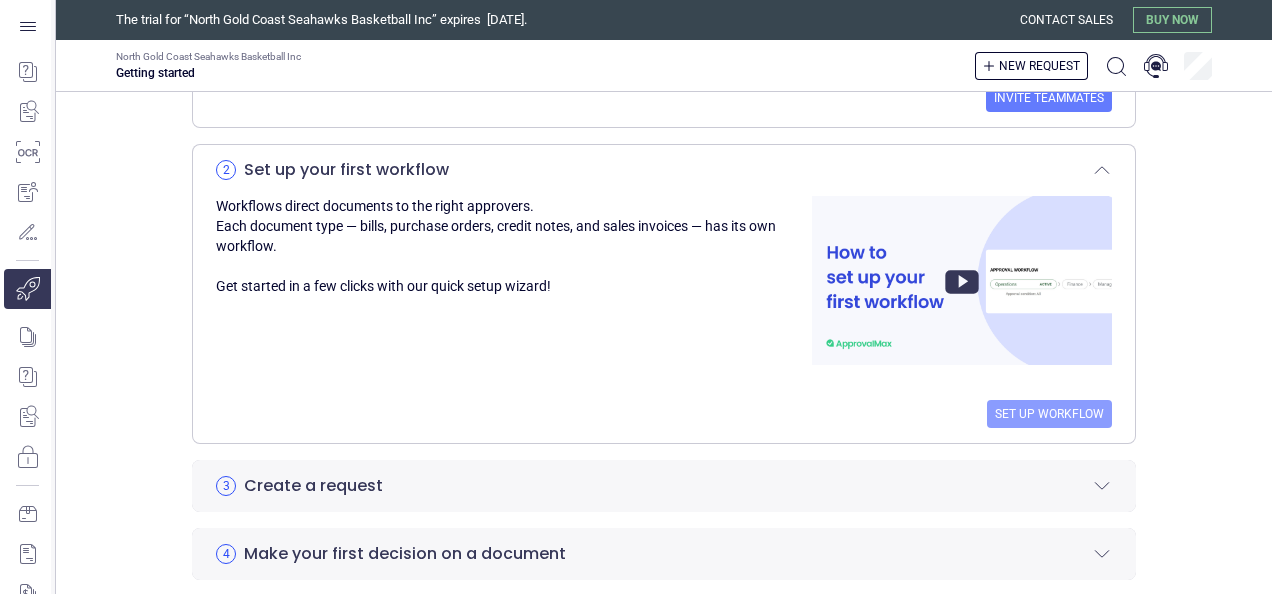 click on "Set up workflow" at bounding box center [1049, 414] 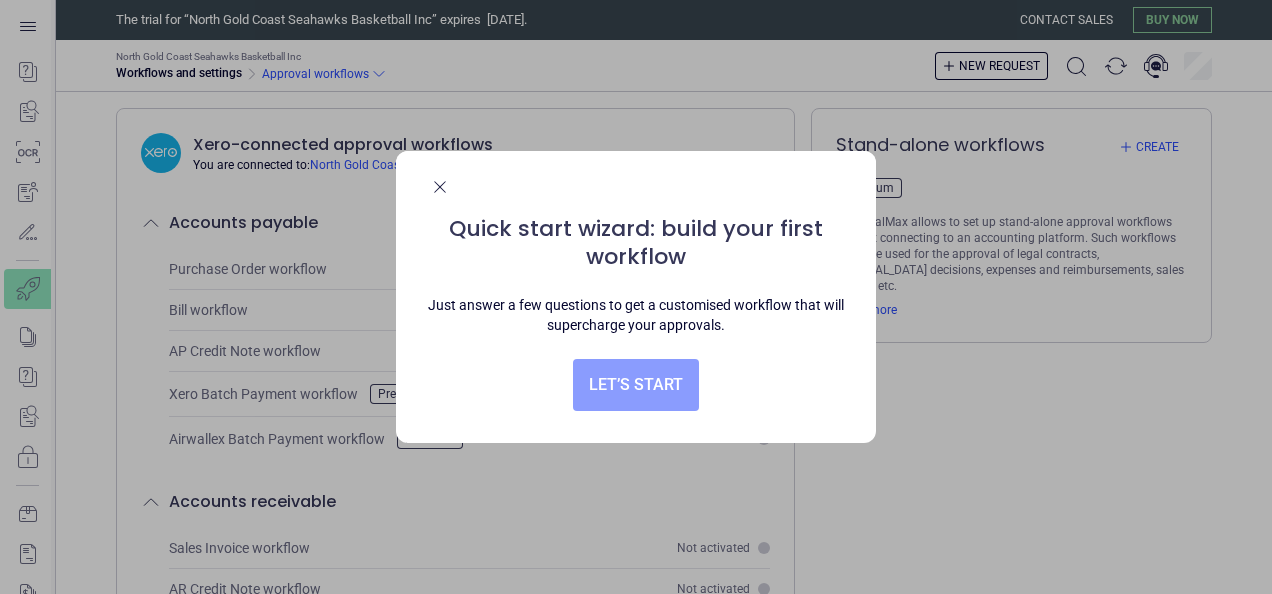 scroll, scrollTop: 0, scrollLeft: 0, axis: both 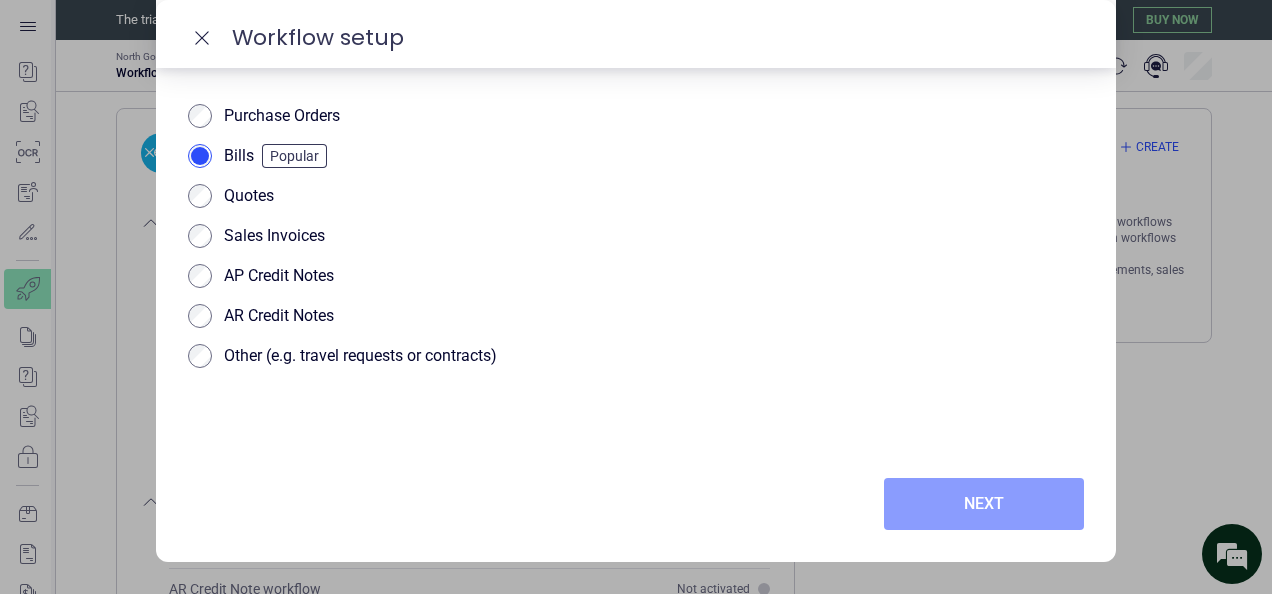 click on "Next" at bounding box center (984, 504) 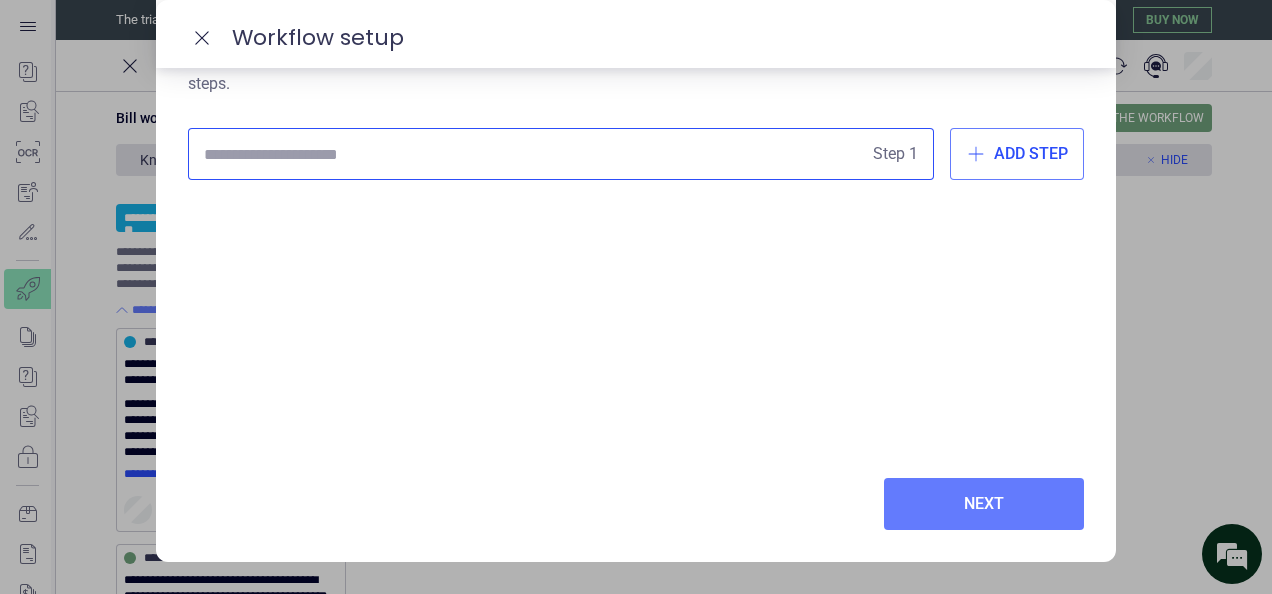scroll, scrollTop: 0, scrollLeft: 0, axis: both 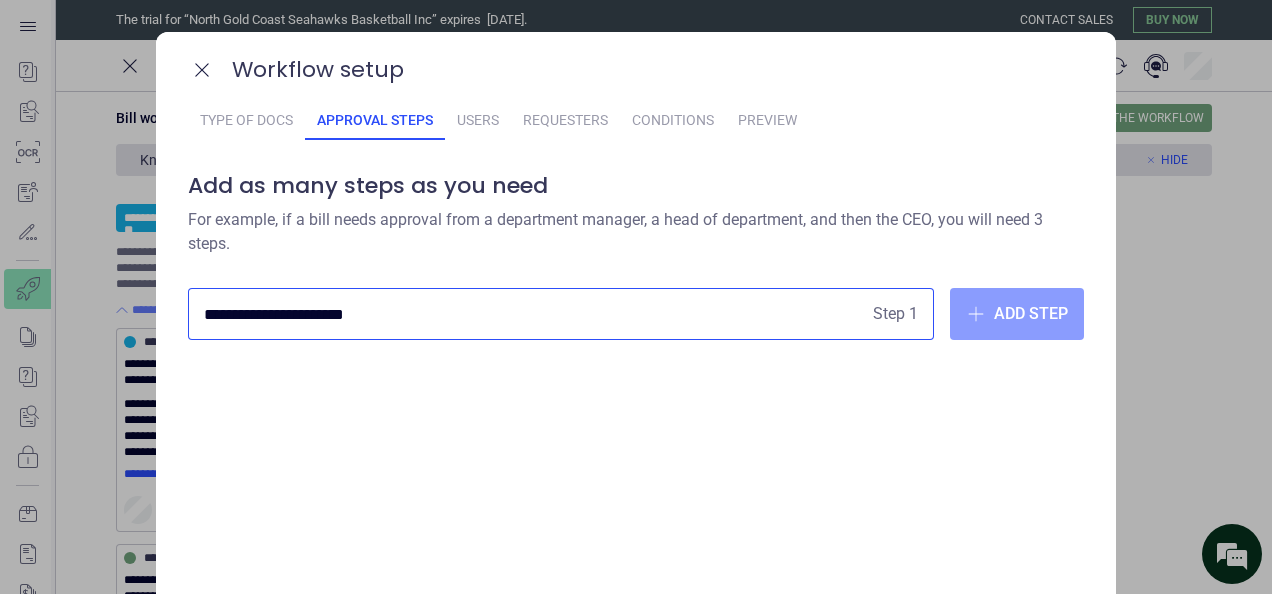 type on "**********" 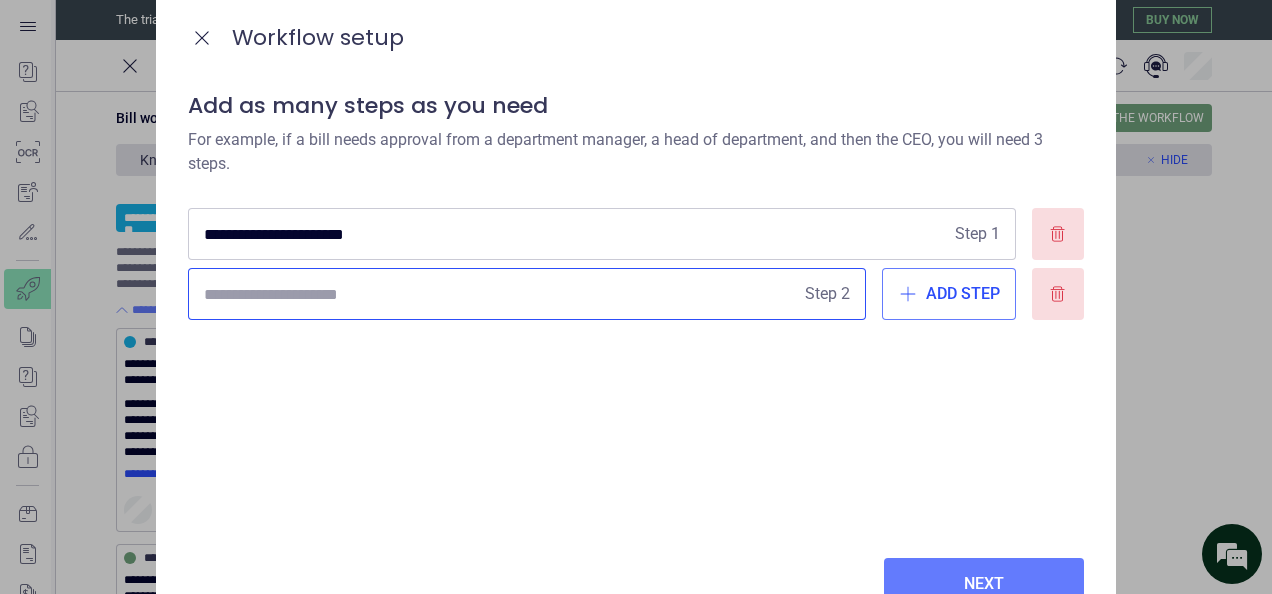 scroll, scrollTop: 160, scrollLeft: 0, axis: vertical 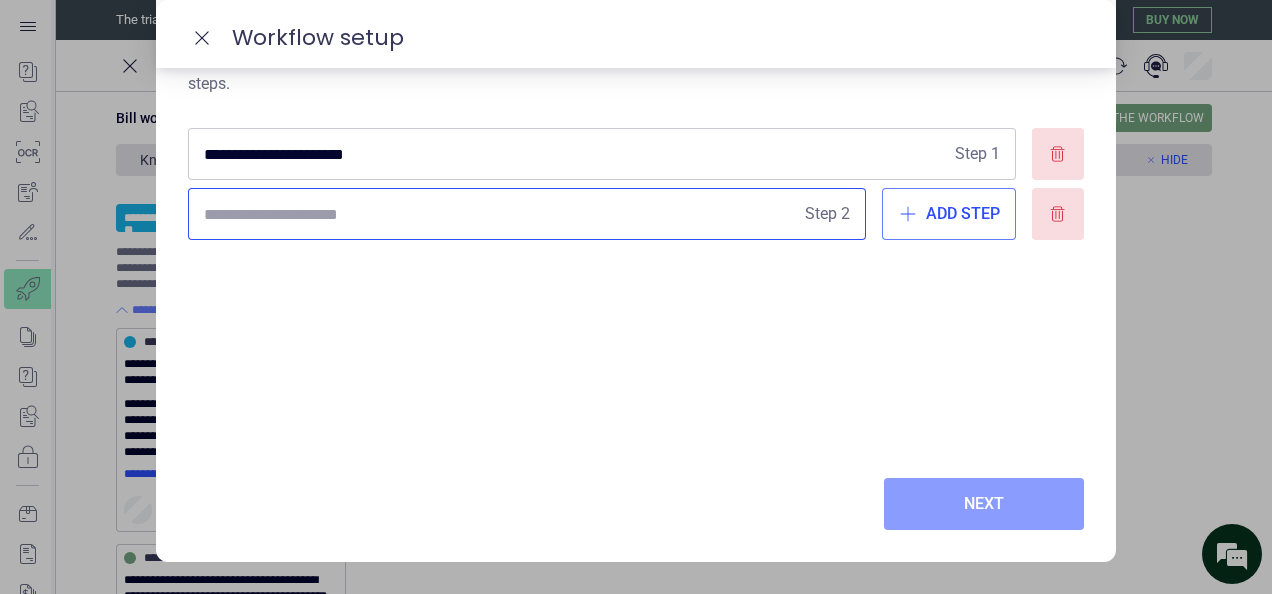 click on "Next" at bounding box center (984, 504) 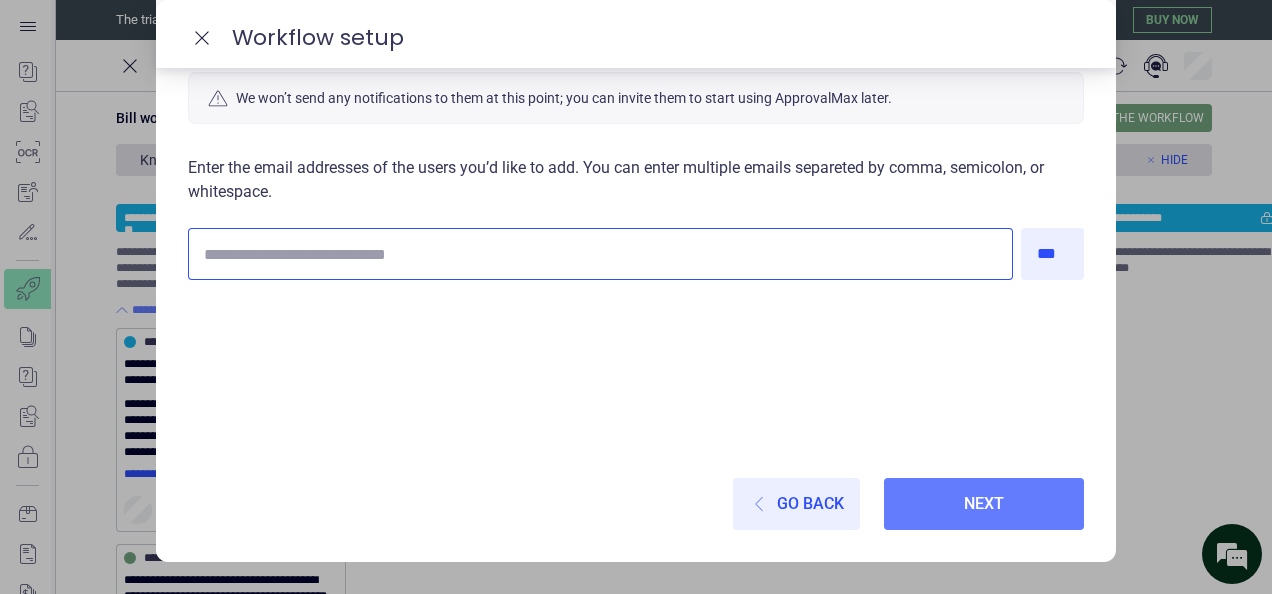 click at bounding box center [600, 254] 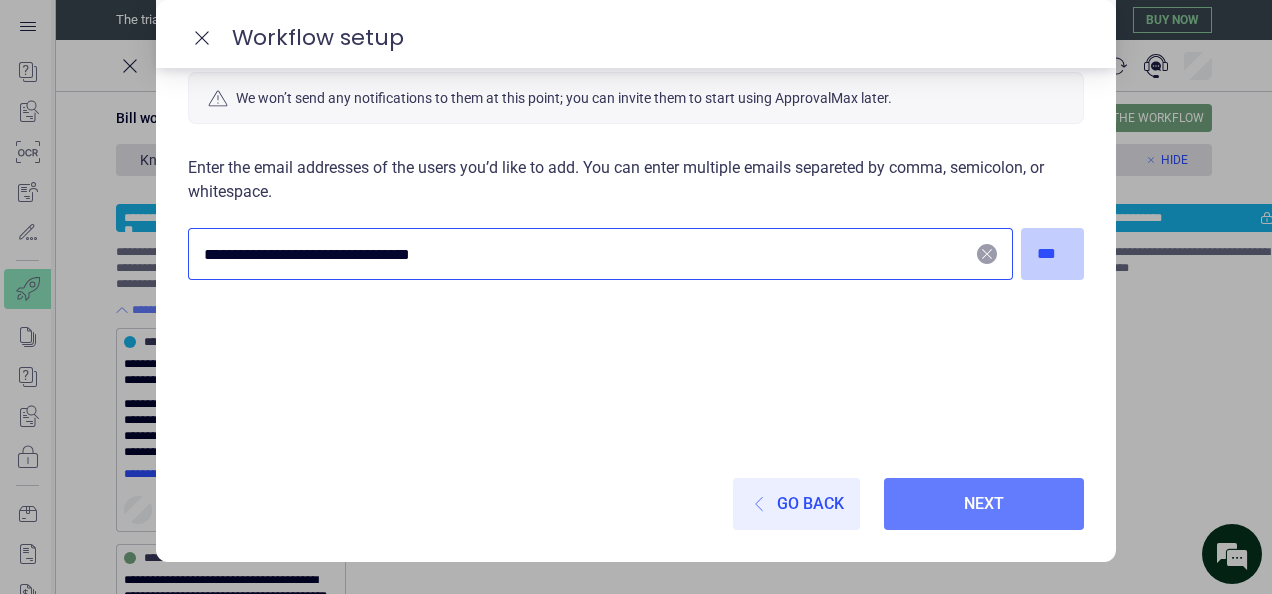 type on "**********" 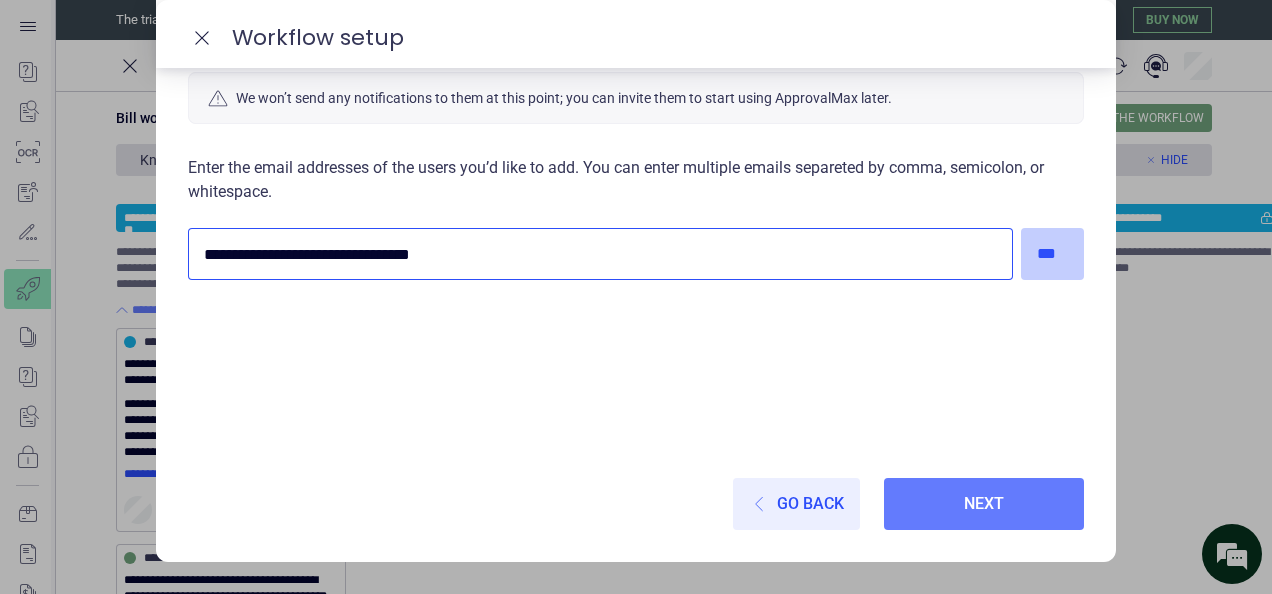 click on "***" at bounding box center (1053, 254) 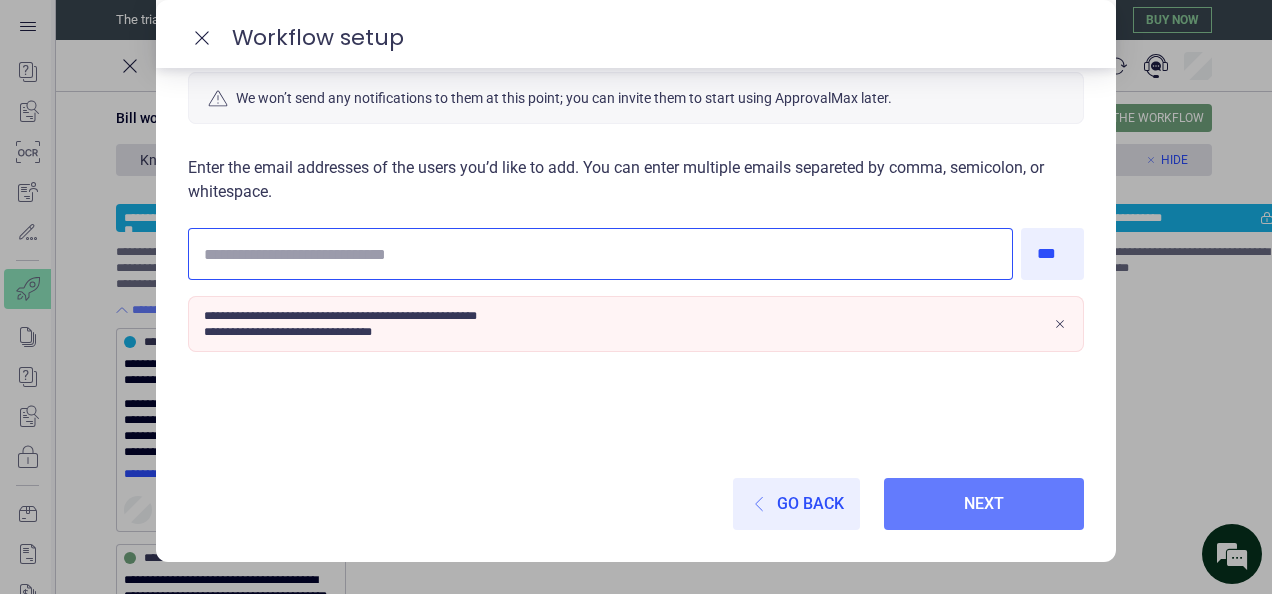 click at bounding box center [600, 254] 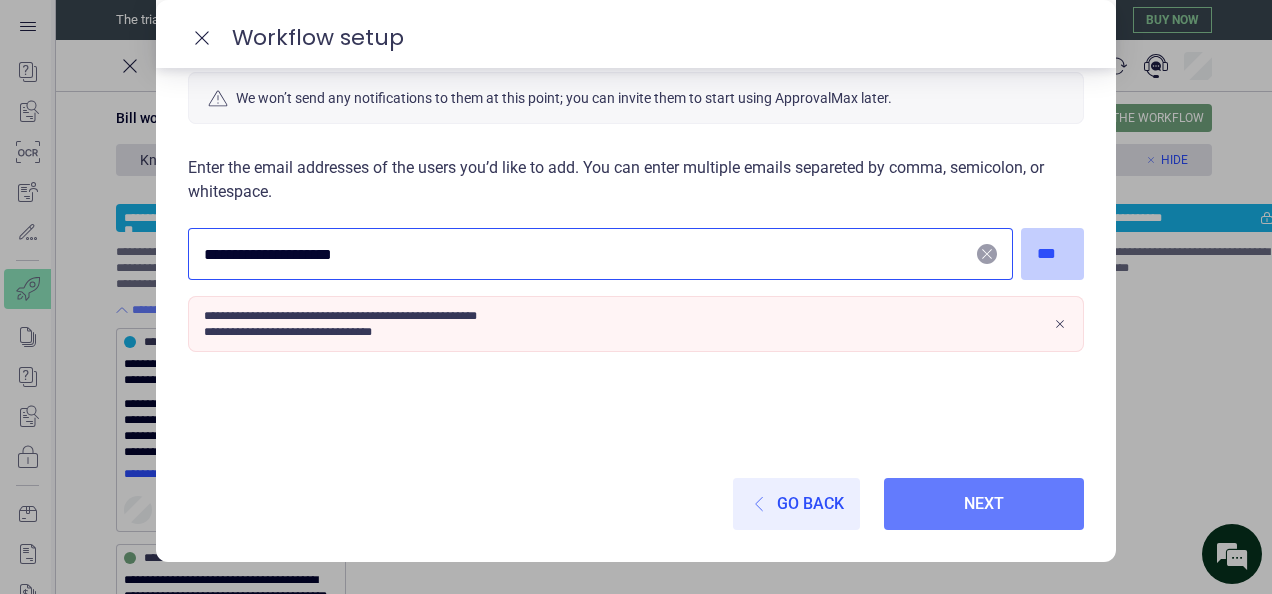 type on "**********" 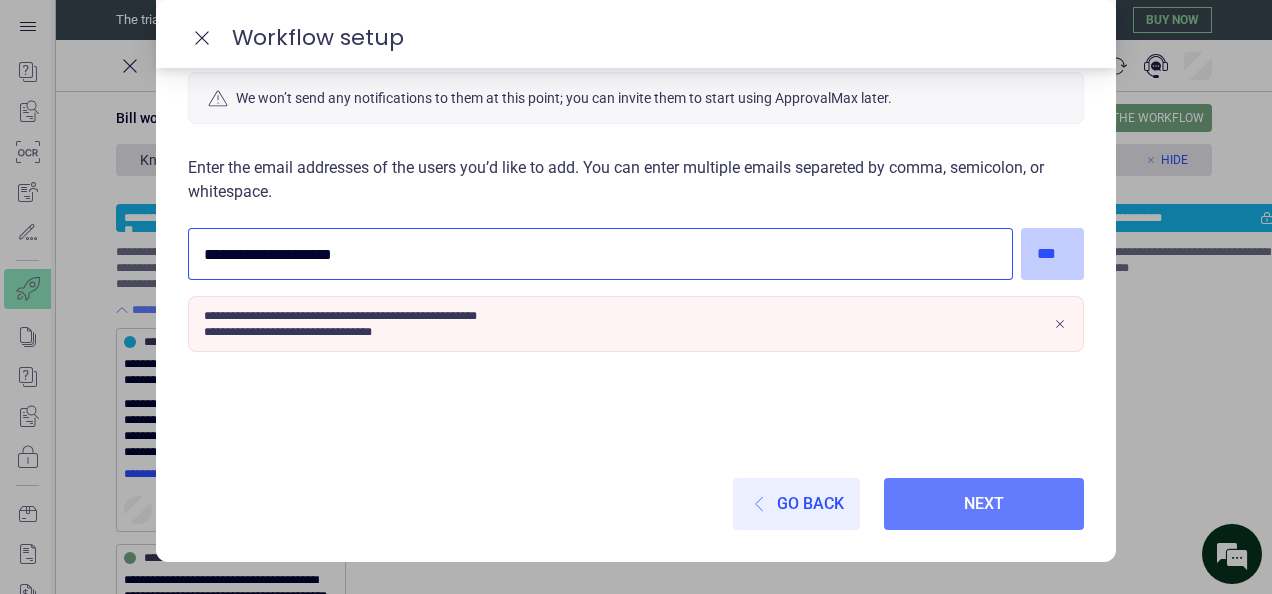 click on "***" at bounding box center (1053, 254) 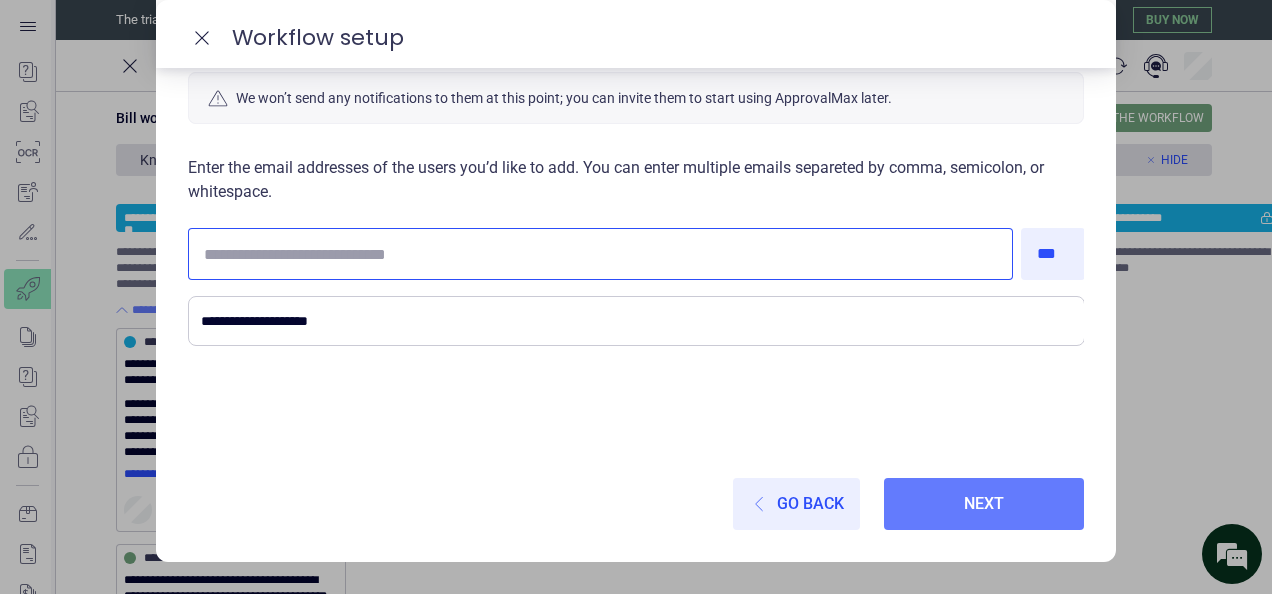 click at bounding box center (600, 254) 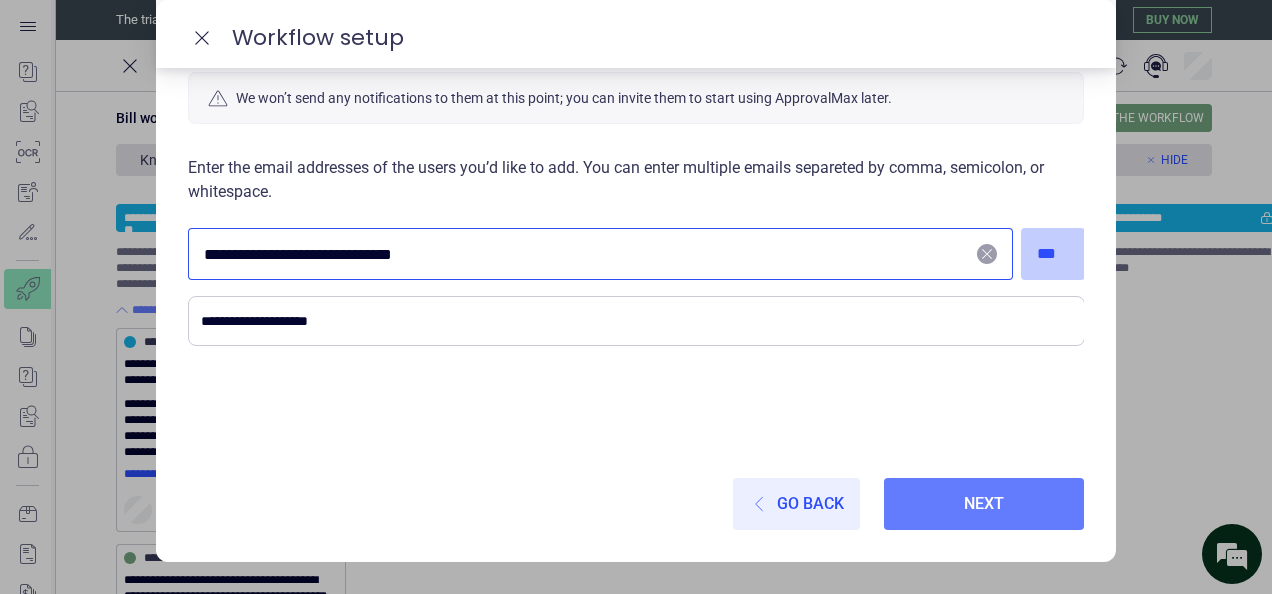 type on "**********" 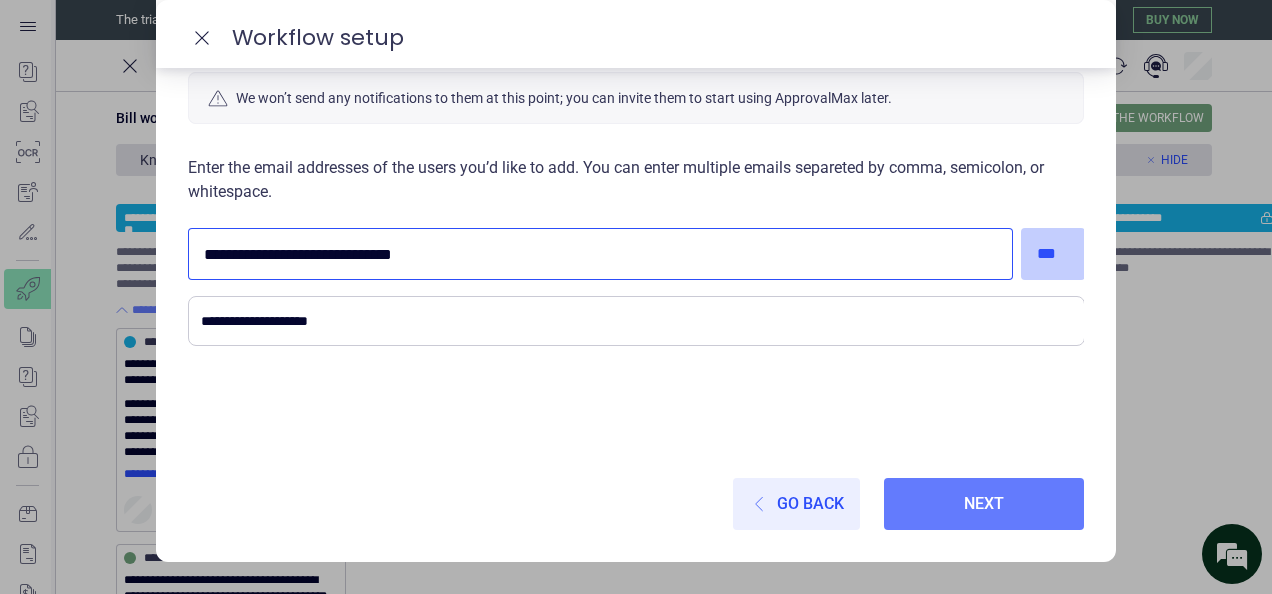 click on "***" at bounding box center [1053, 254] 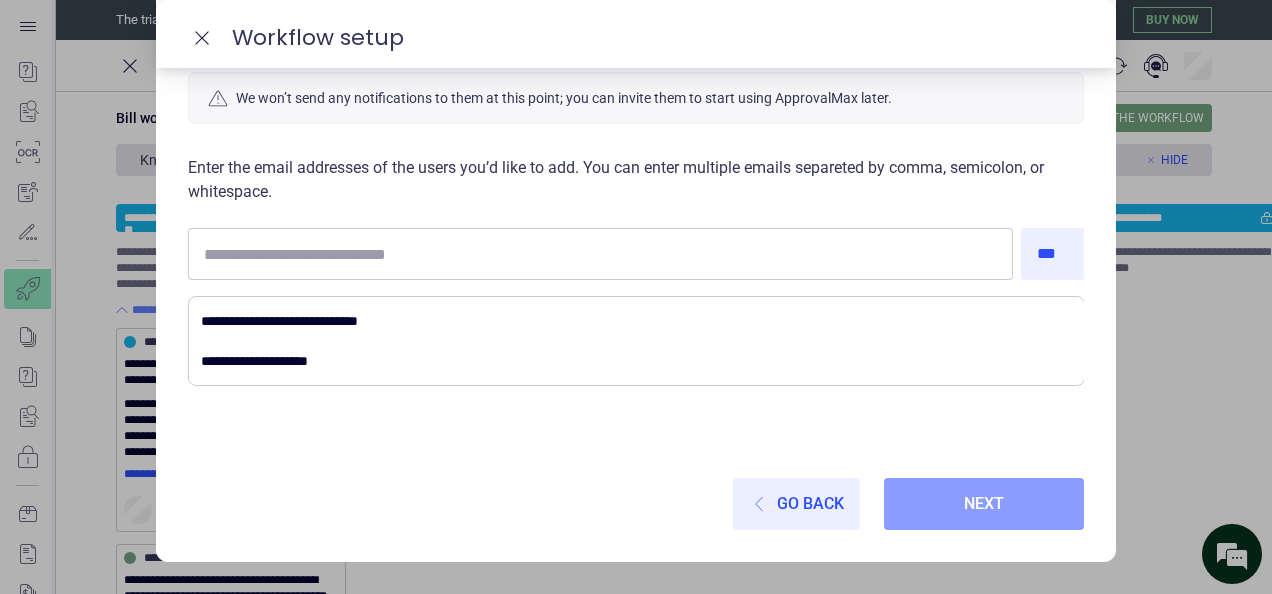 click on "Next" at bounding box center (984, 504) 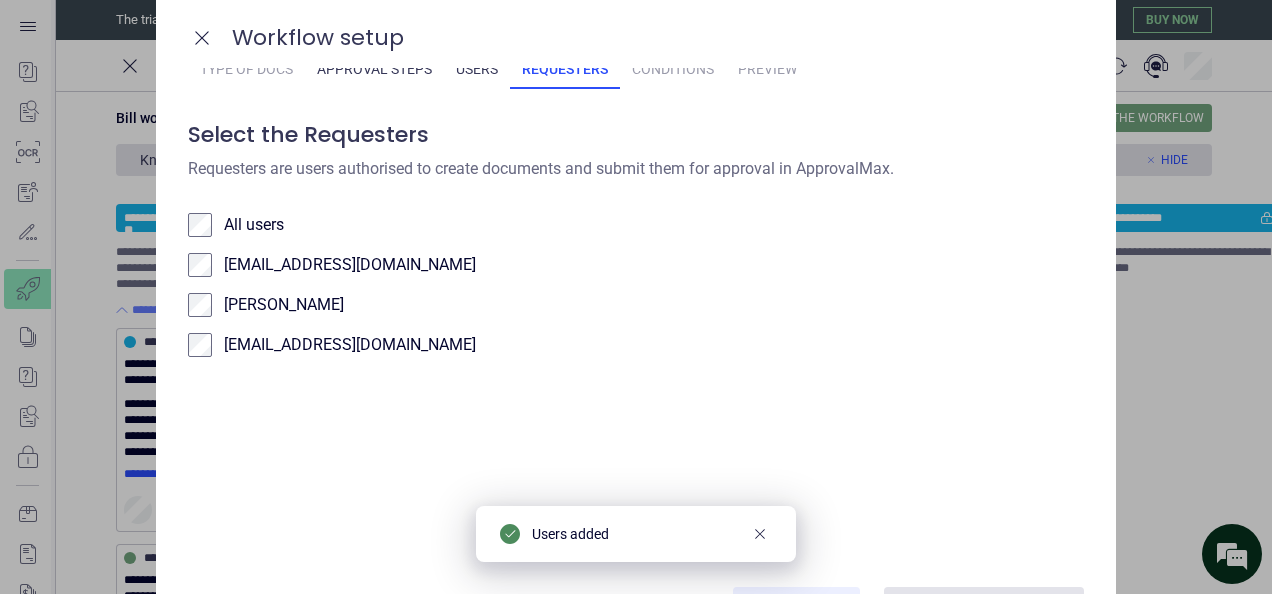 scroll, scrollTop: 0, scrollLeft: 0, axis: both 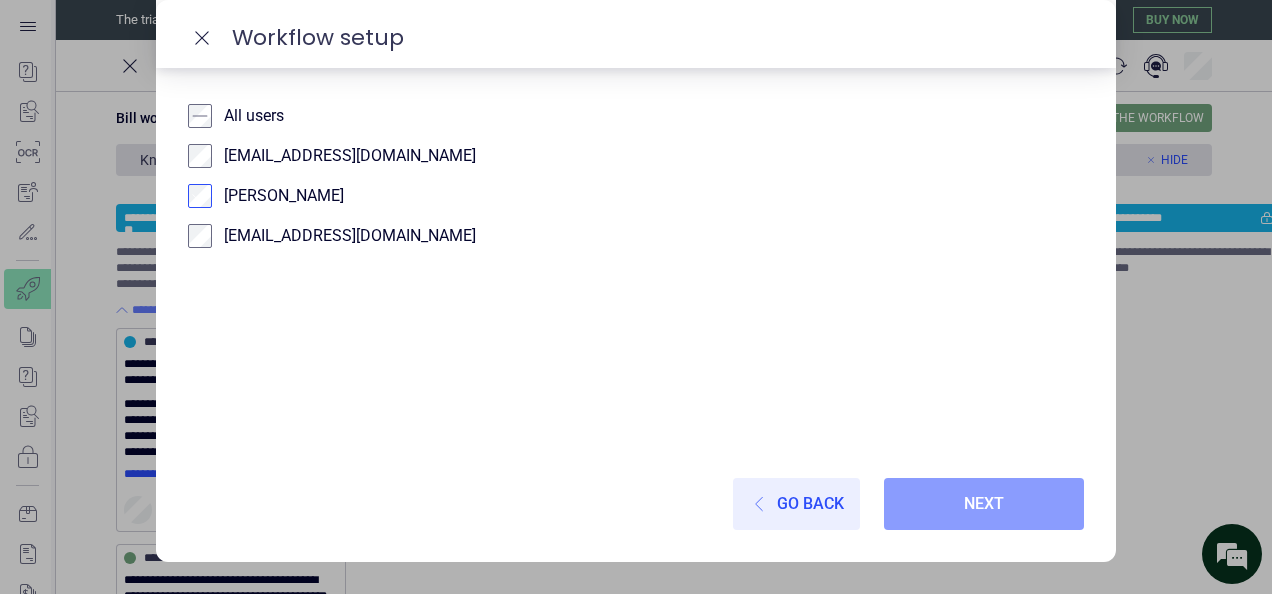 click on "Next" at bounding box center (984, 504) 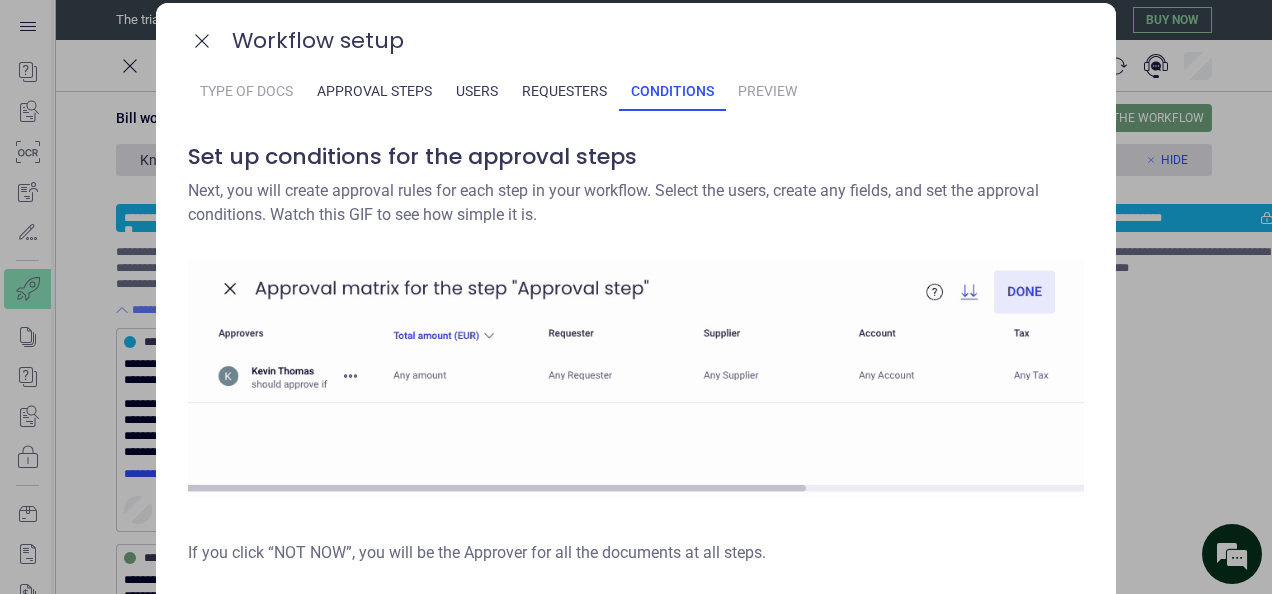 scroll, scrollTop: 0, scrollLeft: 0, axis: both 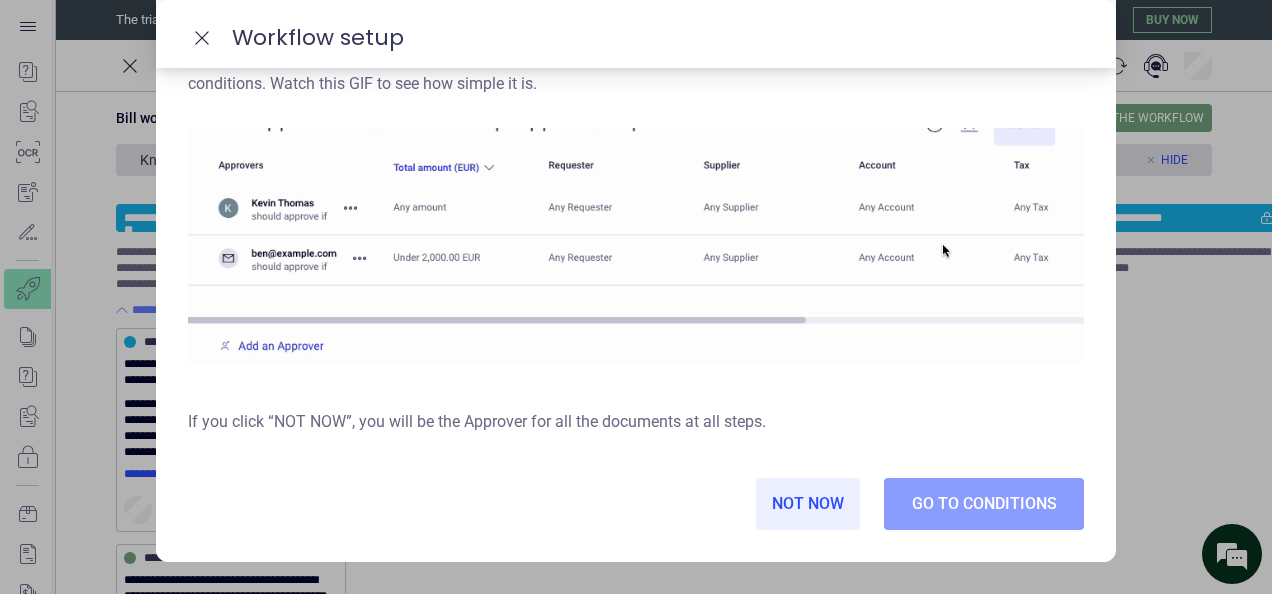 click on "Go to conditions" at bounding box center (984, 504) 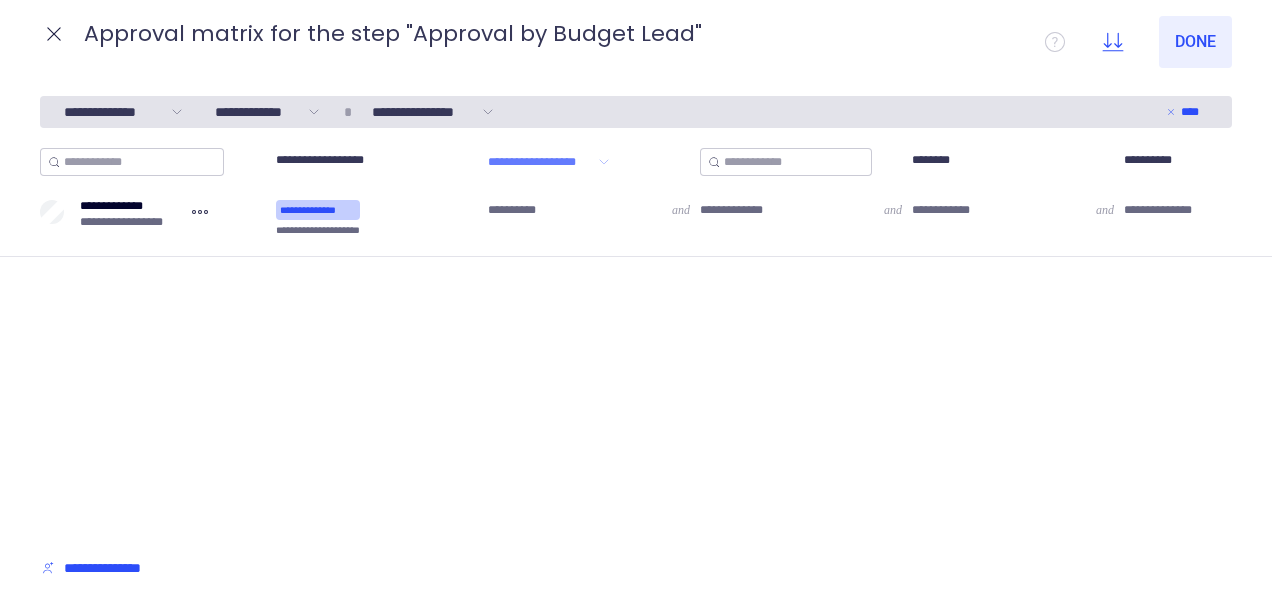 click on "**********" at bounding box center (318, 210) 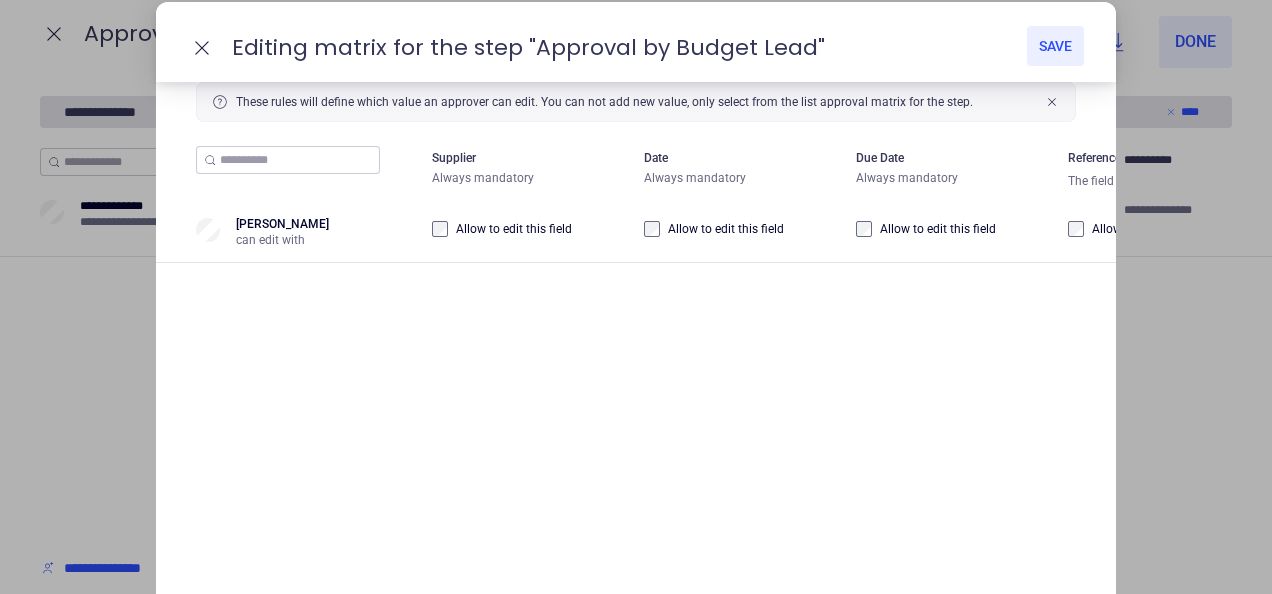 scroll, scrollTop: 0, scrollLeft: 0, axis: both 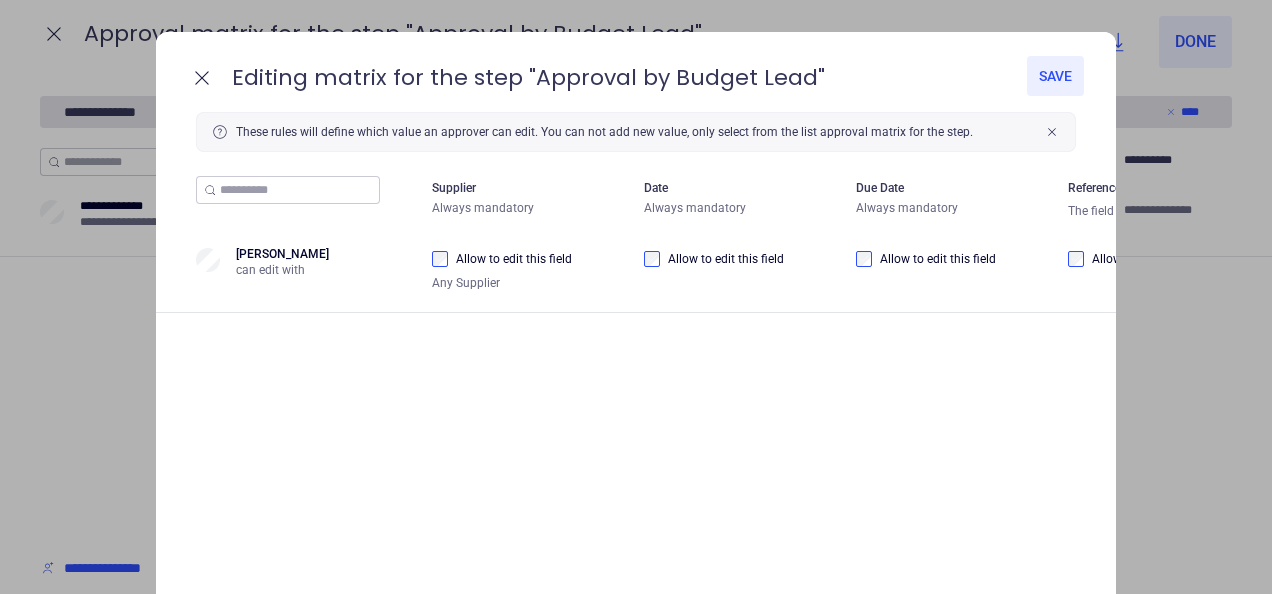 click on "Save" at bounding box center [1055, 76] 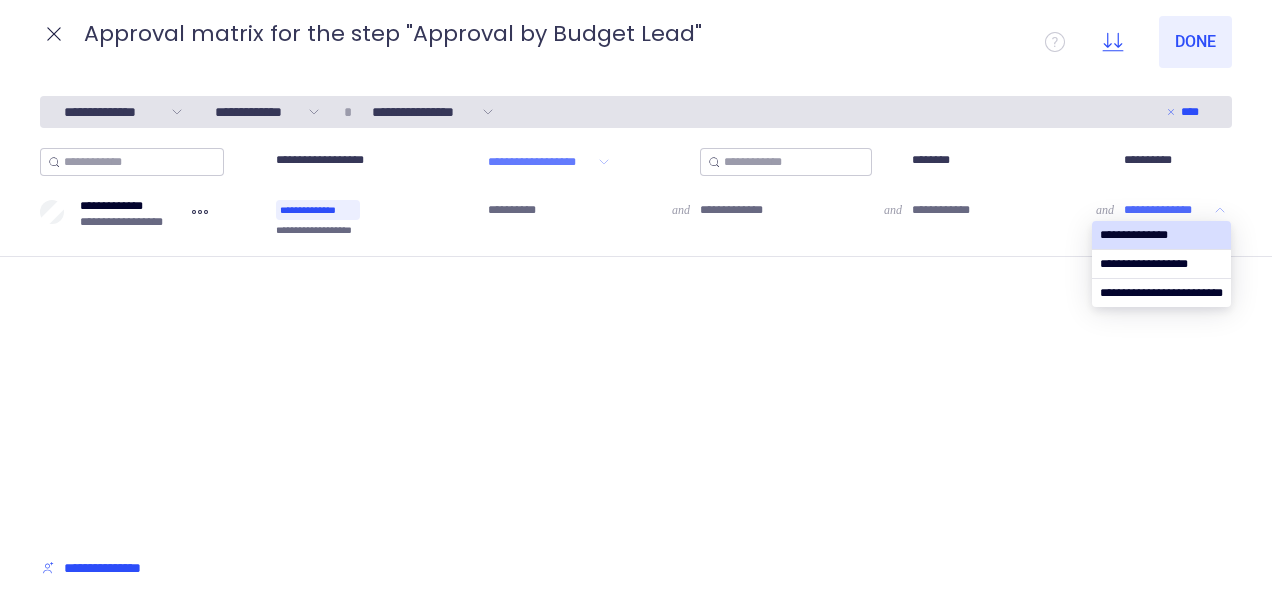 click on "**********" at bounding box center (1167, 210) 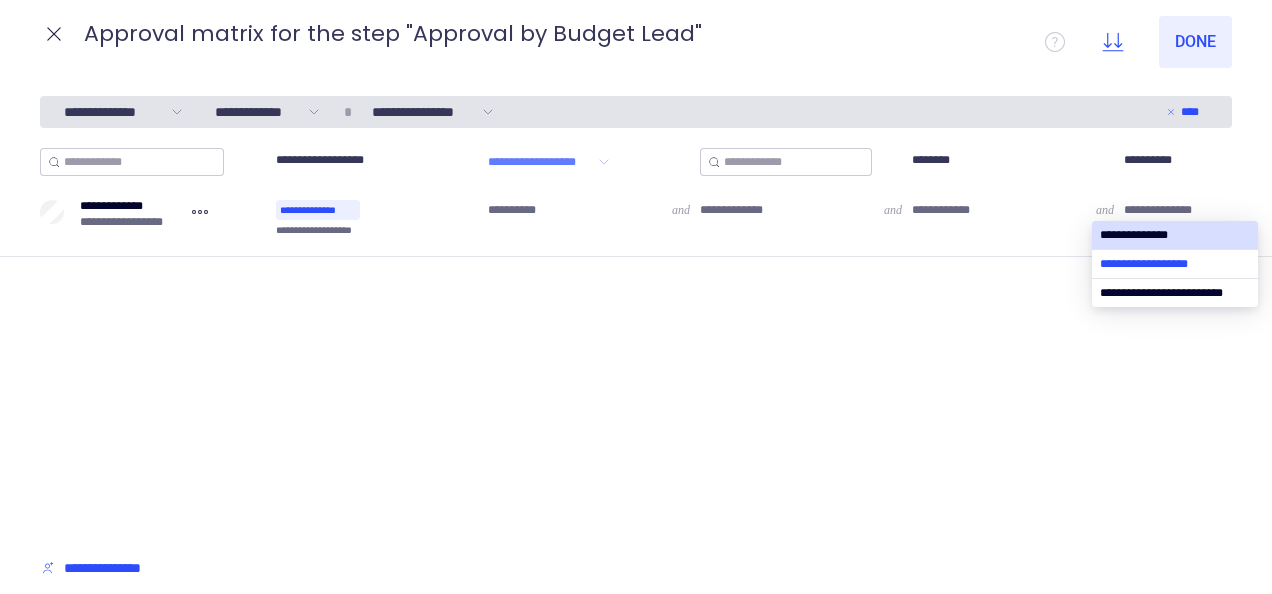 click at bounding box center [1175, 264] 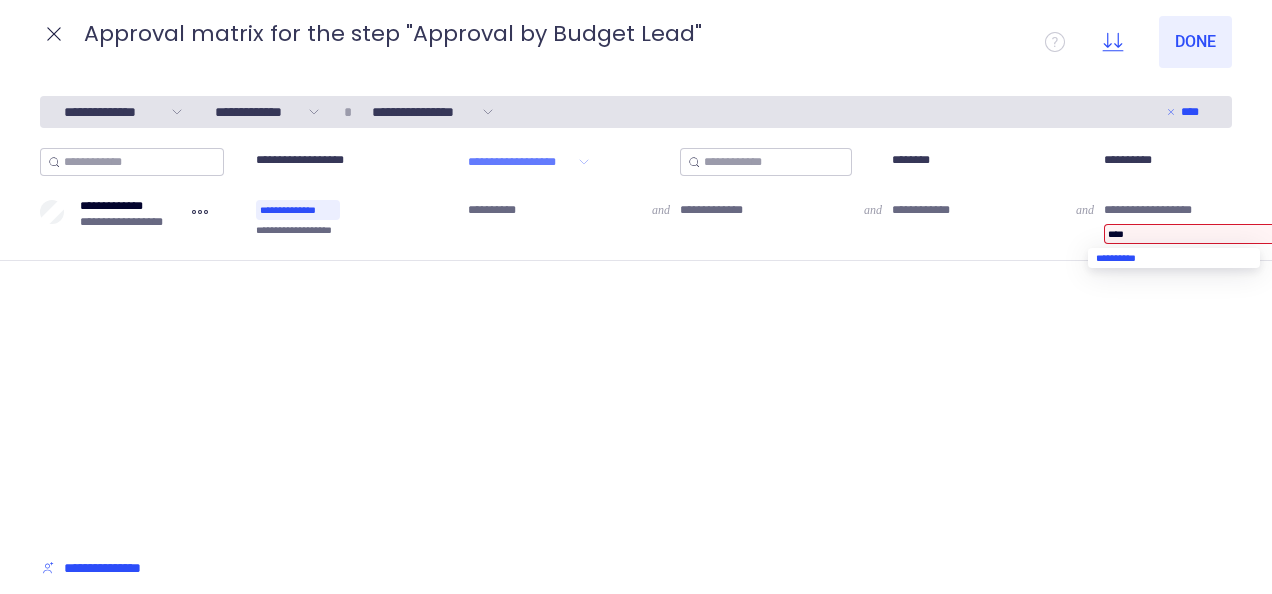 type on "****" 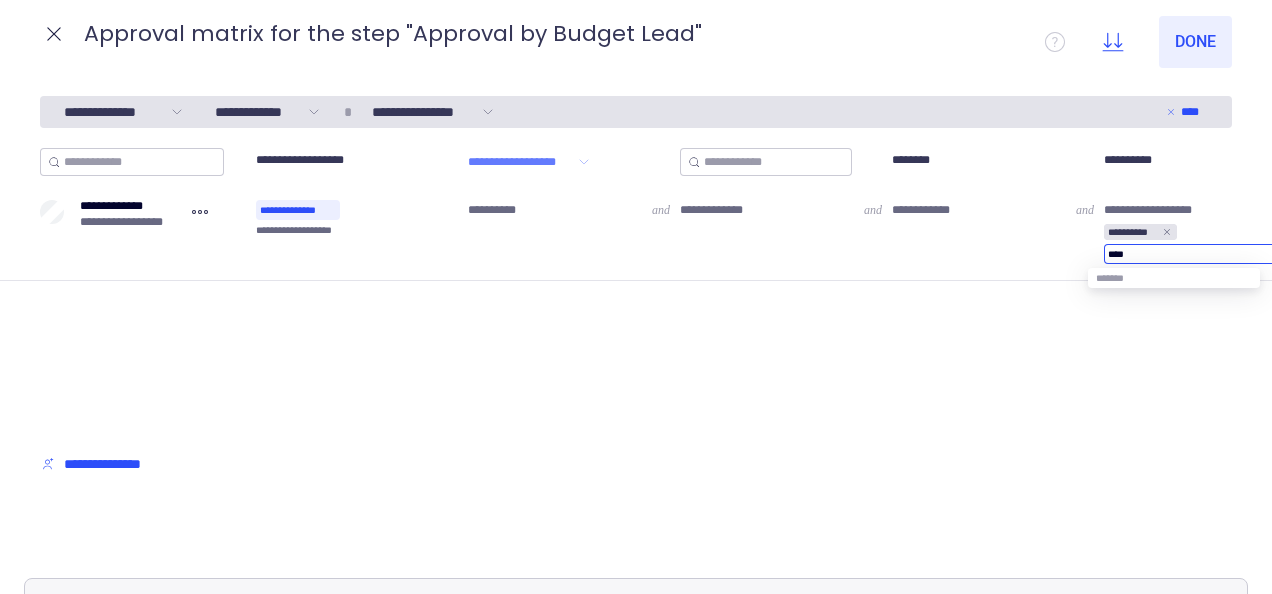 click on "**********" at bounding box center [616, 289] 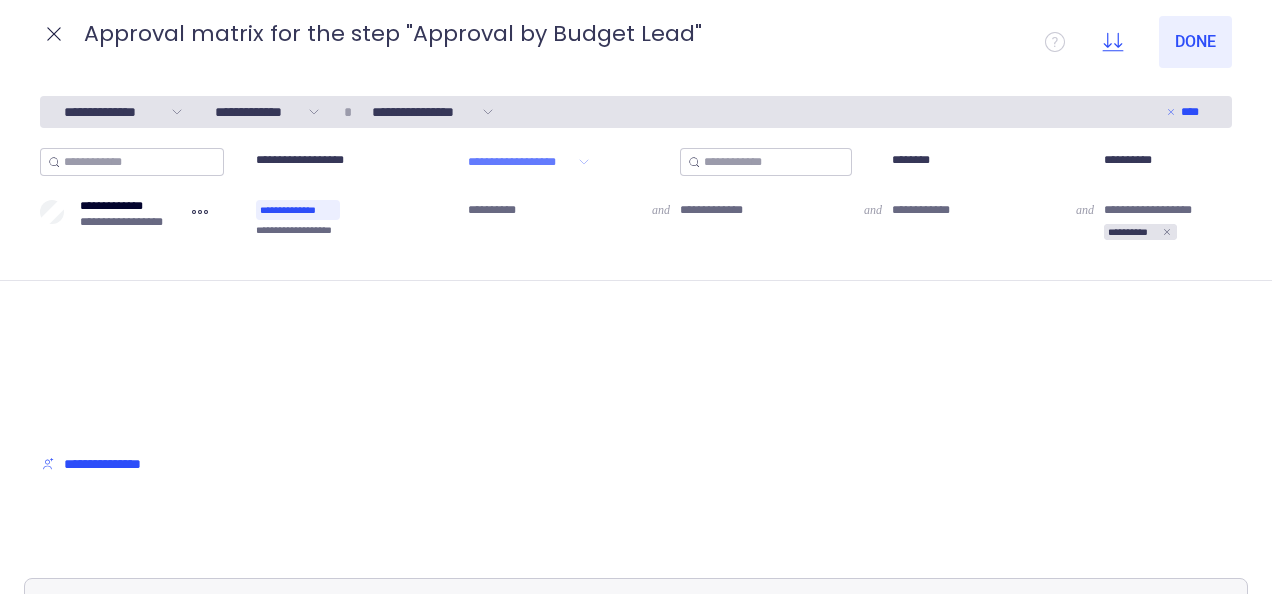 click on "**********" at bounding box center [126, 464] 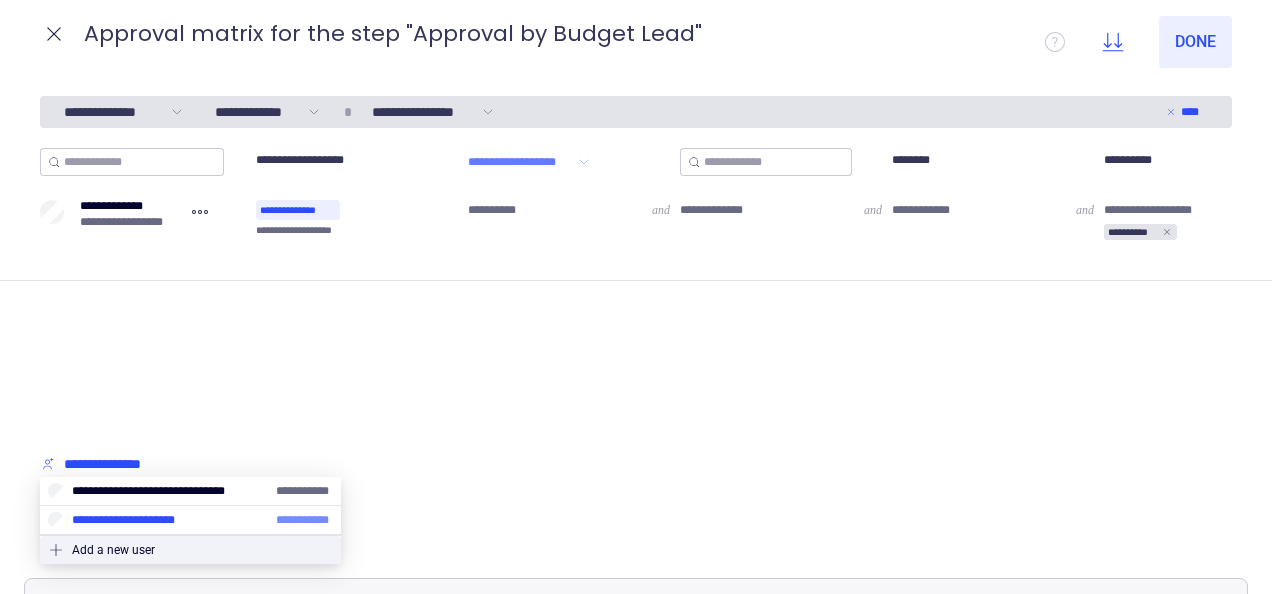 click at bounding box center [190, 520] 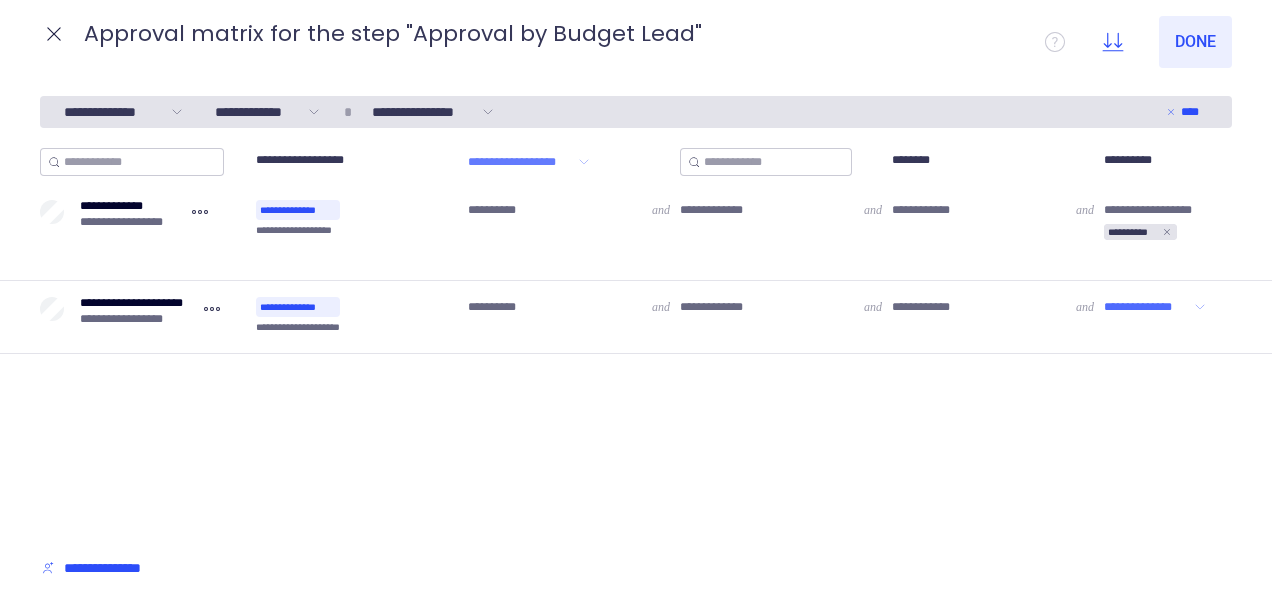 click on "**********" at bounding box center [1147, 307] 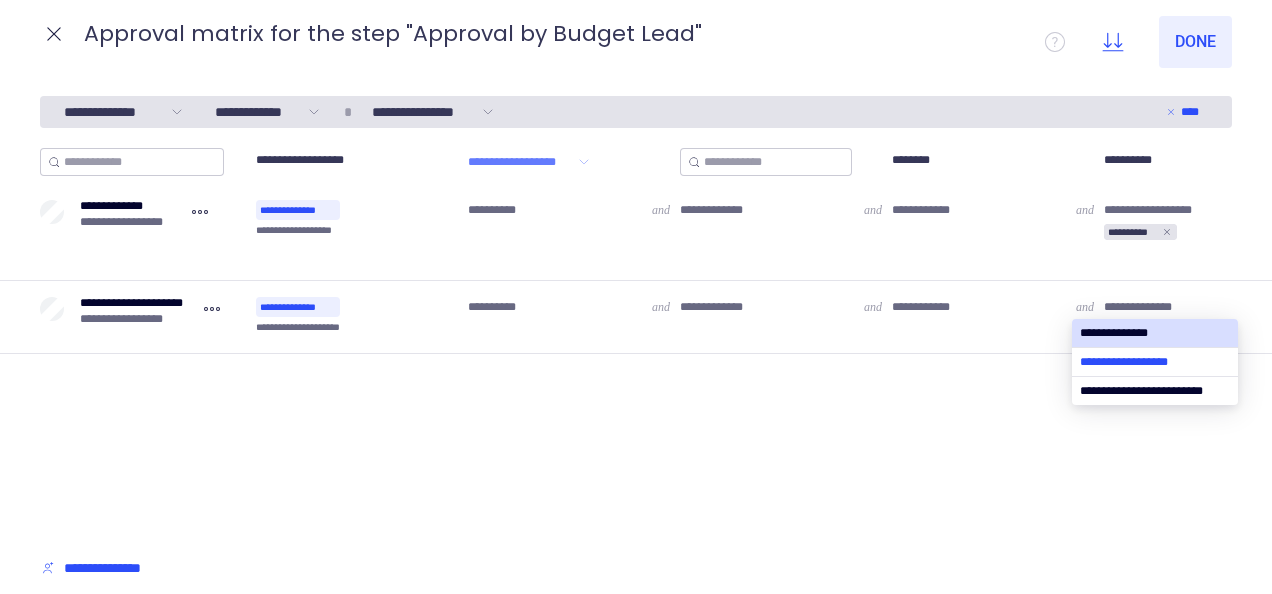 click at bounding box center (1155, 362) 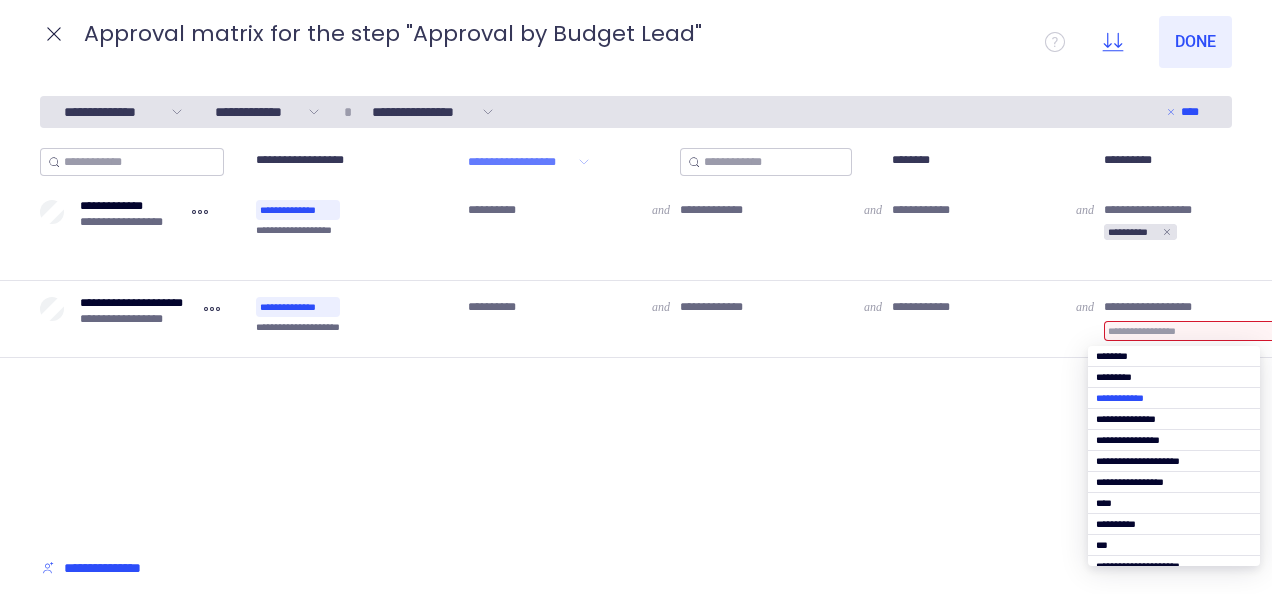 click at bounding box center (1174, 398) 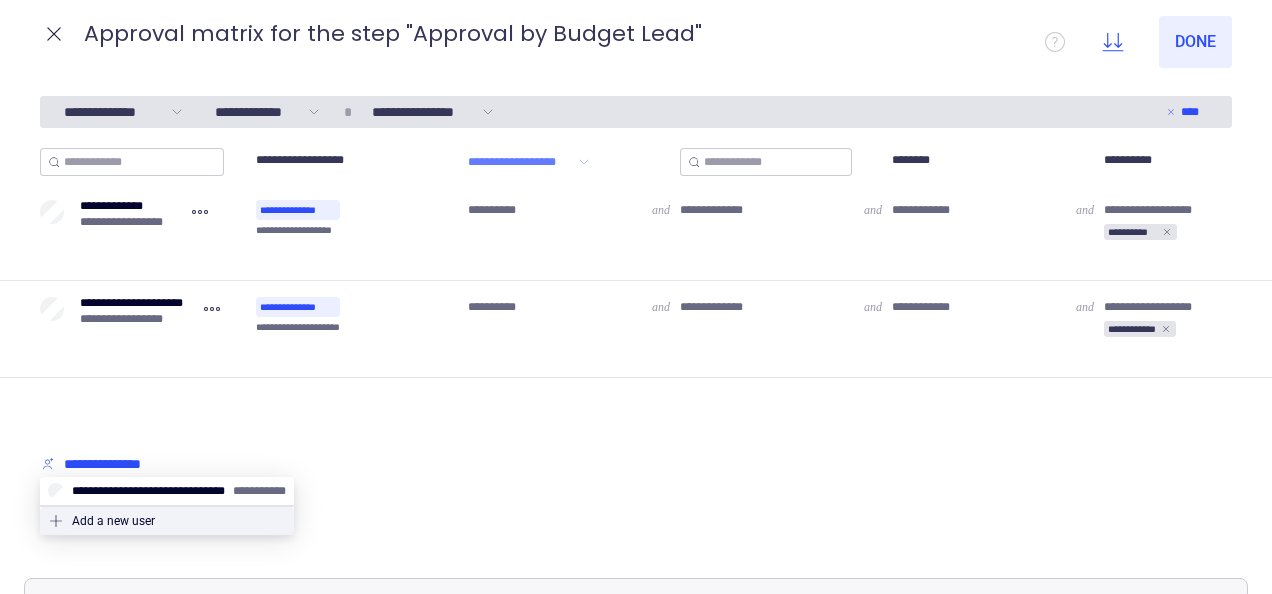click on "**********" at bounding box center (126, 464) 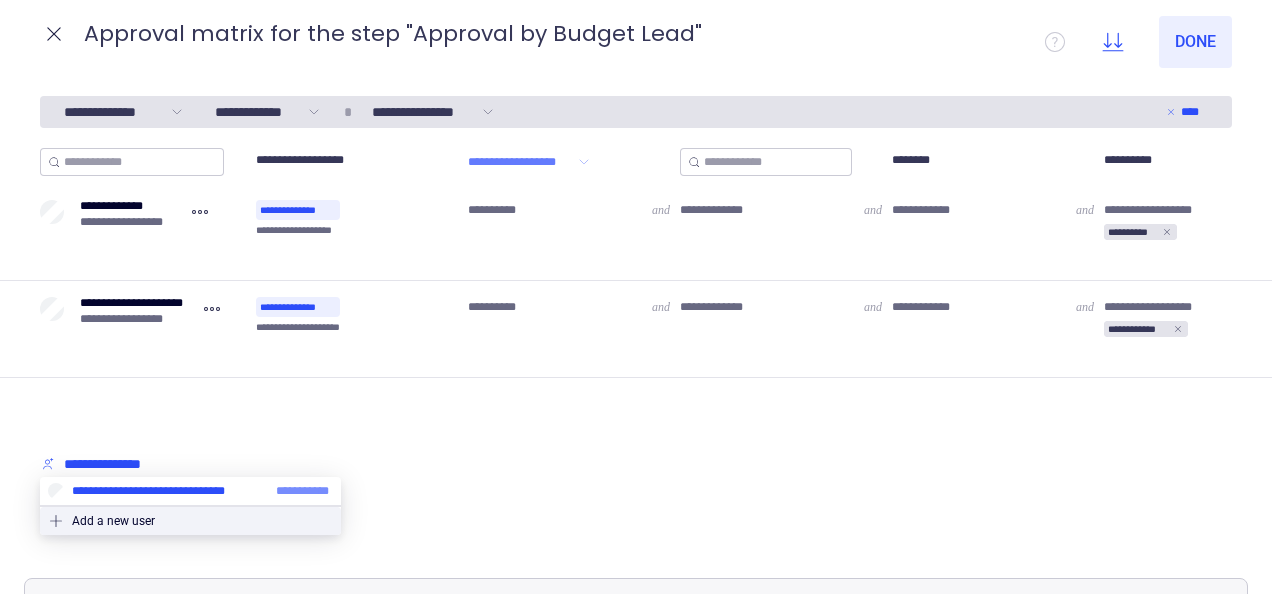 click at bounding box center [190, 491] 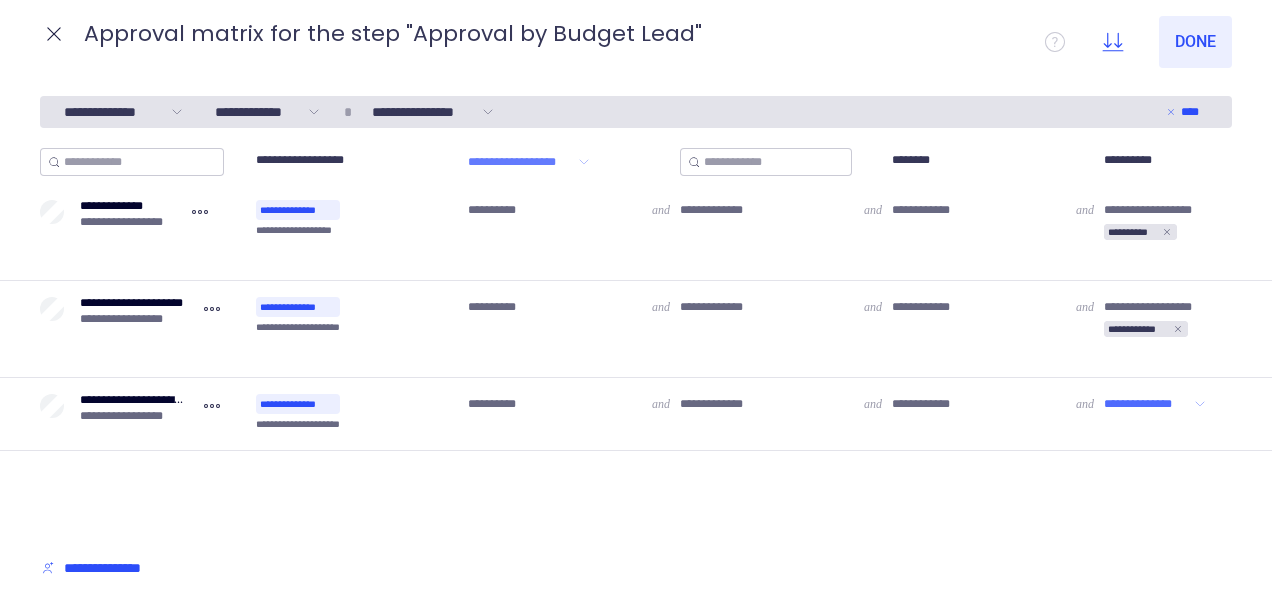 click on "**********" at bounding box center (636, 594) 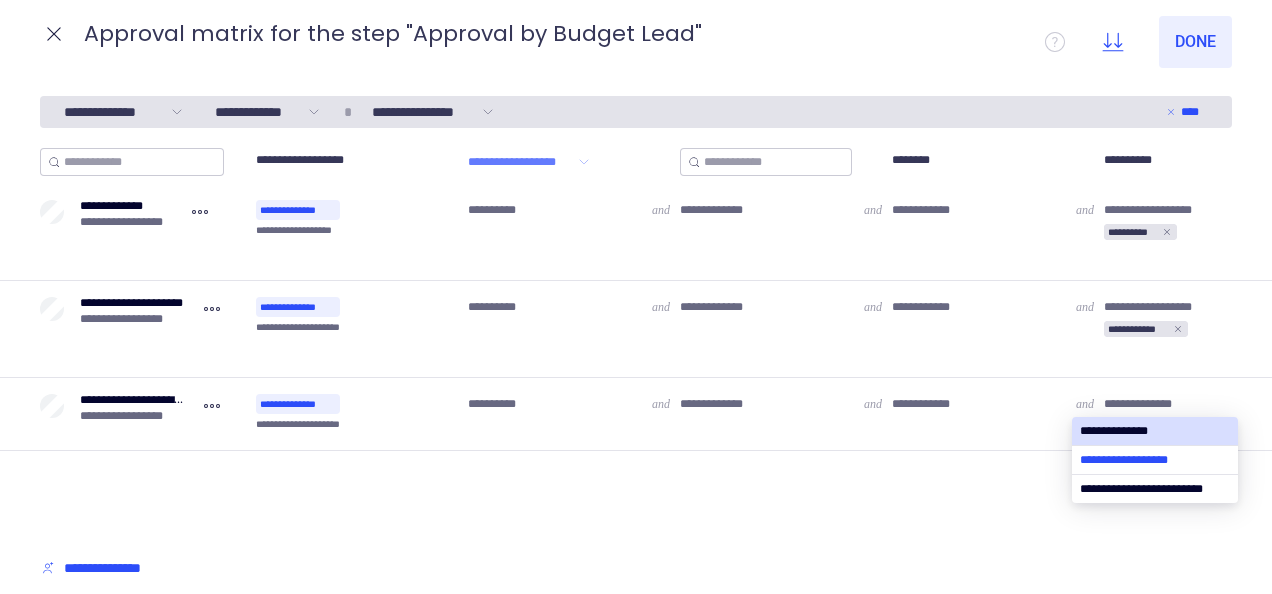 click at bounding box center (1155, 460) 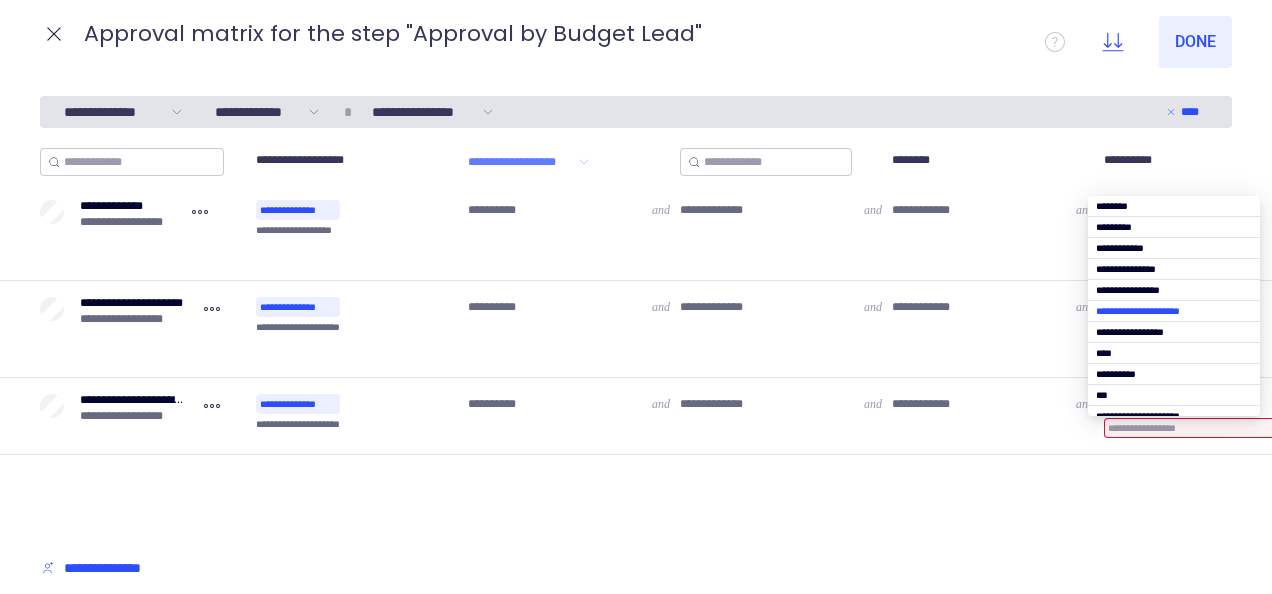 click at bounding box center [1174, 311] 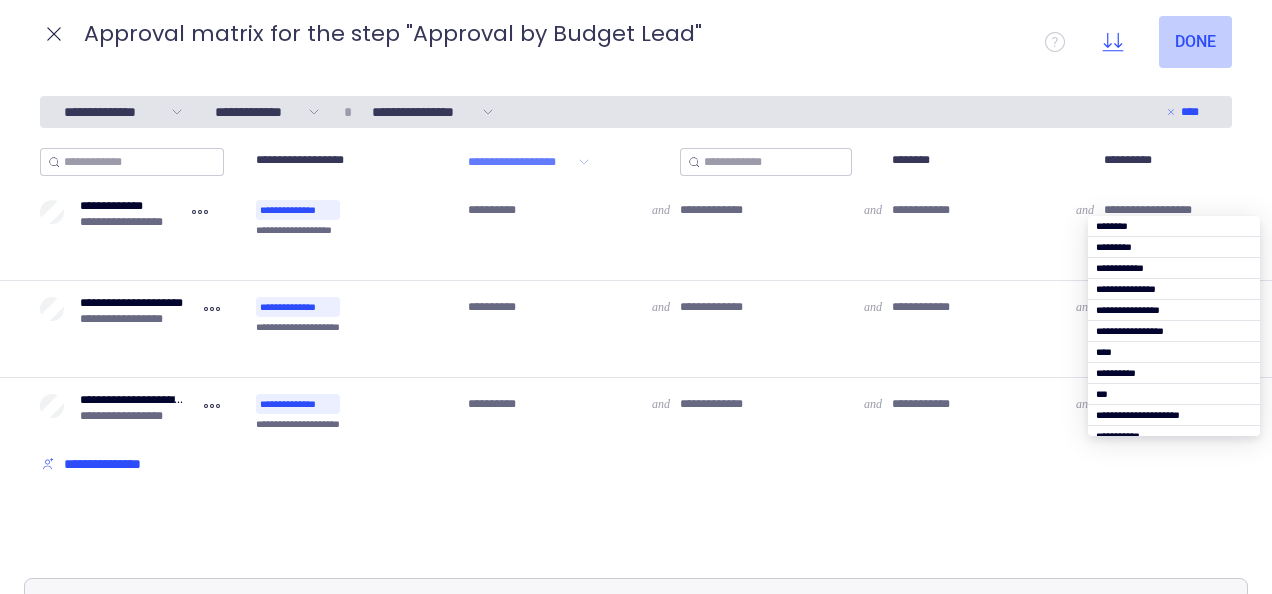 click on "Done" at bounding box center [1195, 42] 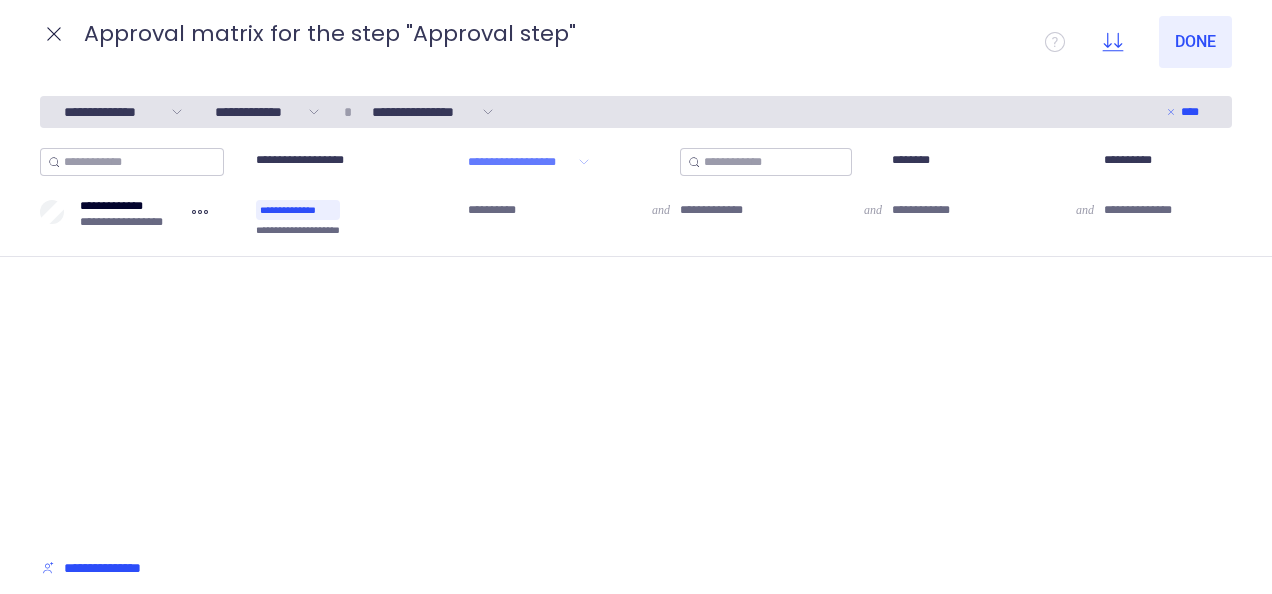 click on "**********" at bounding box center (126, 568) 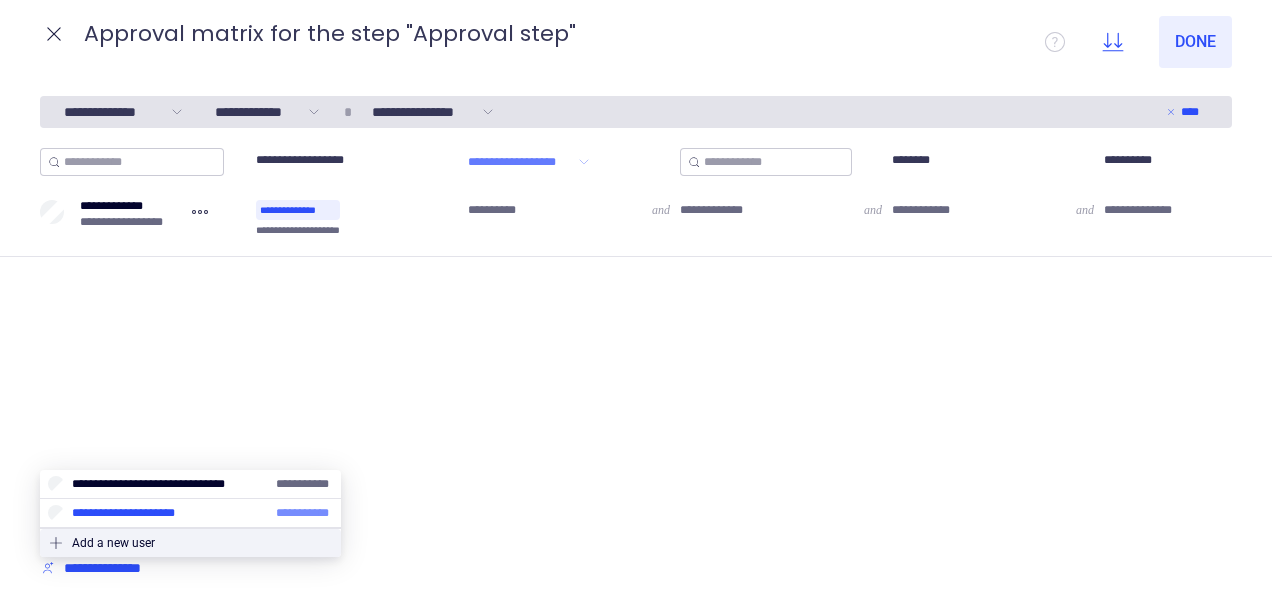 click at bounding box center (190, 513) 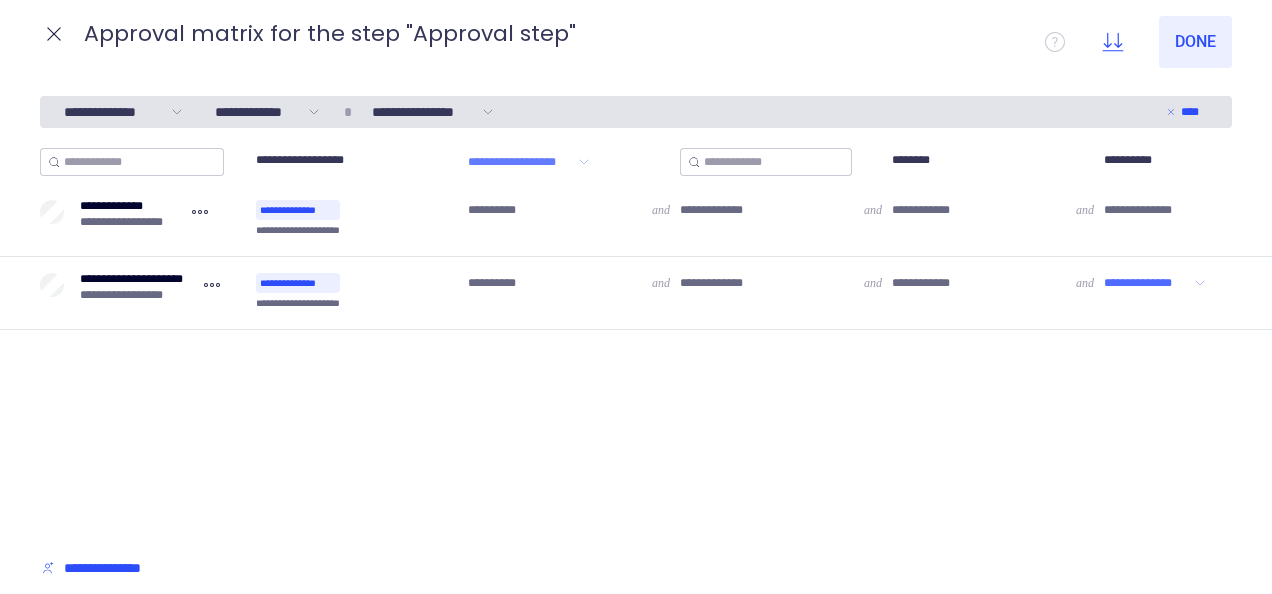 click on "**********" at bounding box center [636, 594] 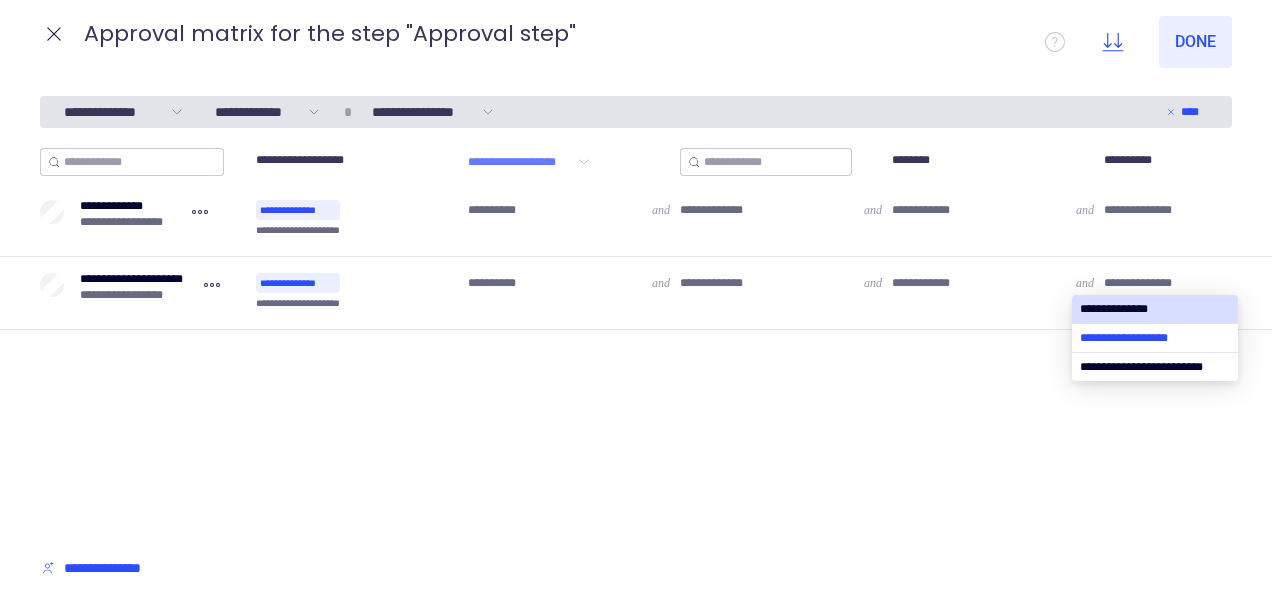 click at bounding box center (1155, 338) 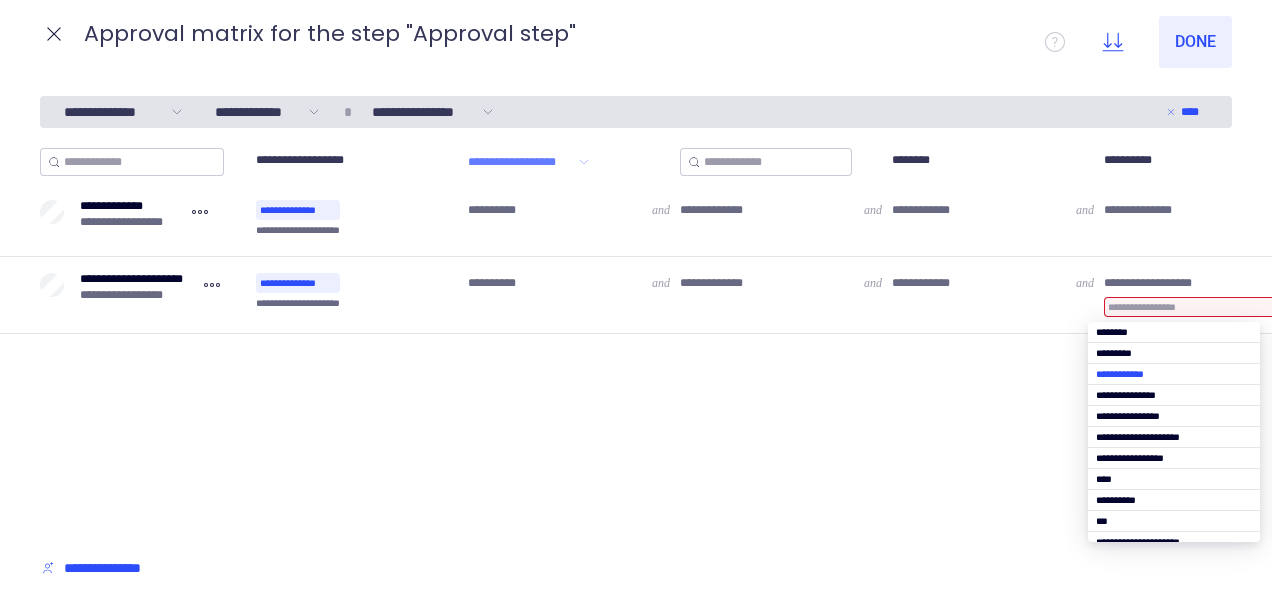 click at bounding box center (1174, 374) 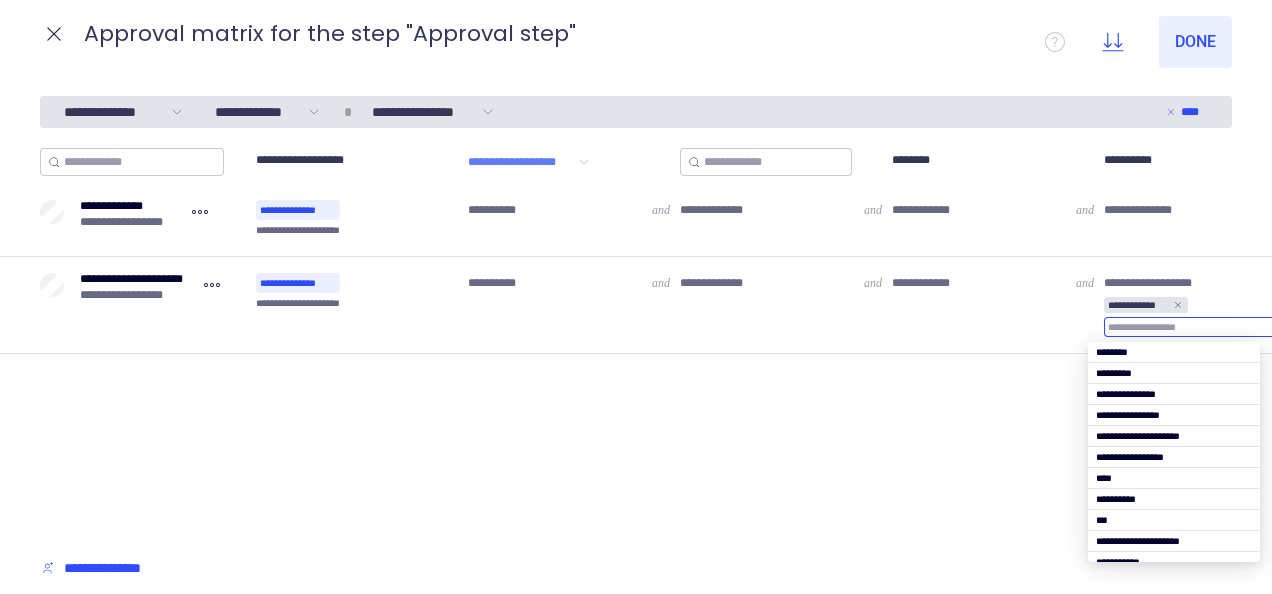 click on "**********" at bounding box center [616, 341] 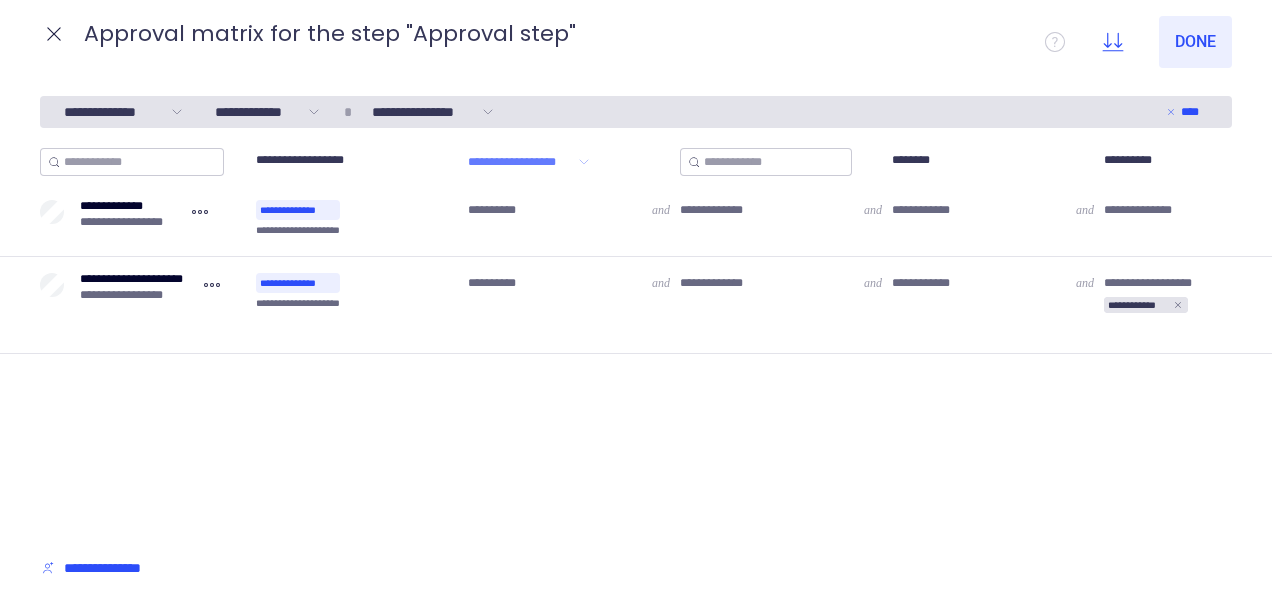 click on "**********" at bounding box center (126, 568) 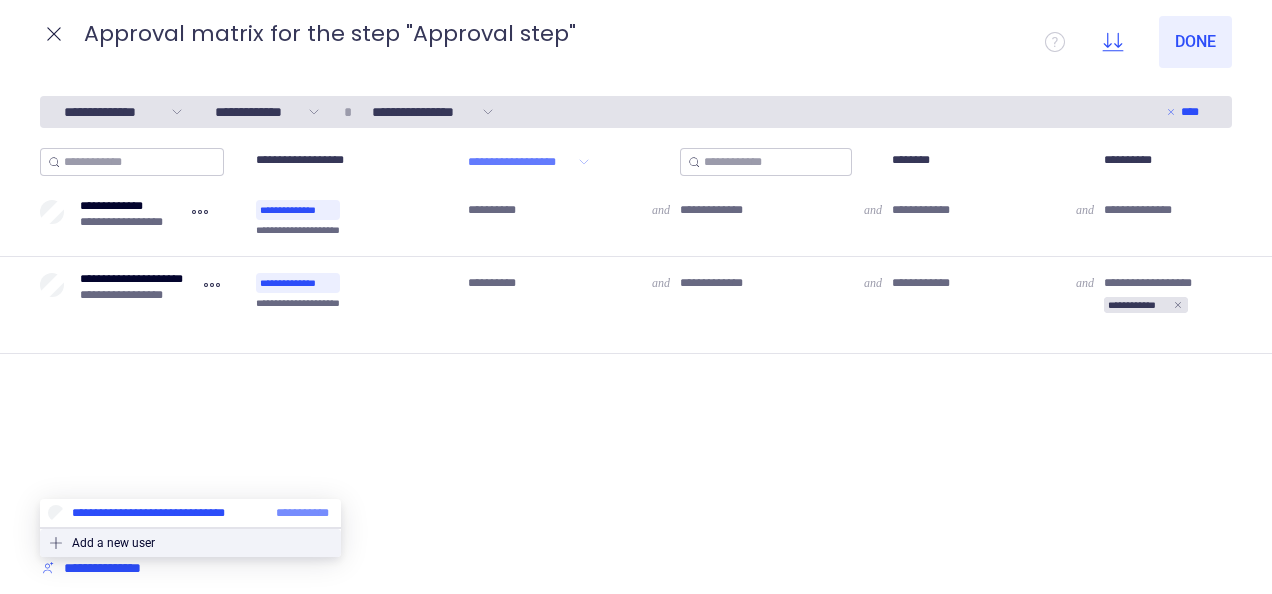 click at bounding box center (190, 513) 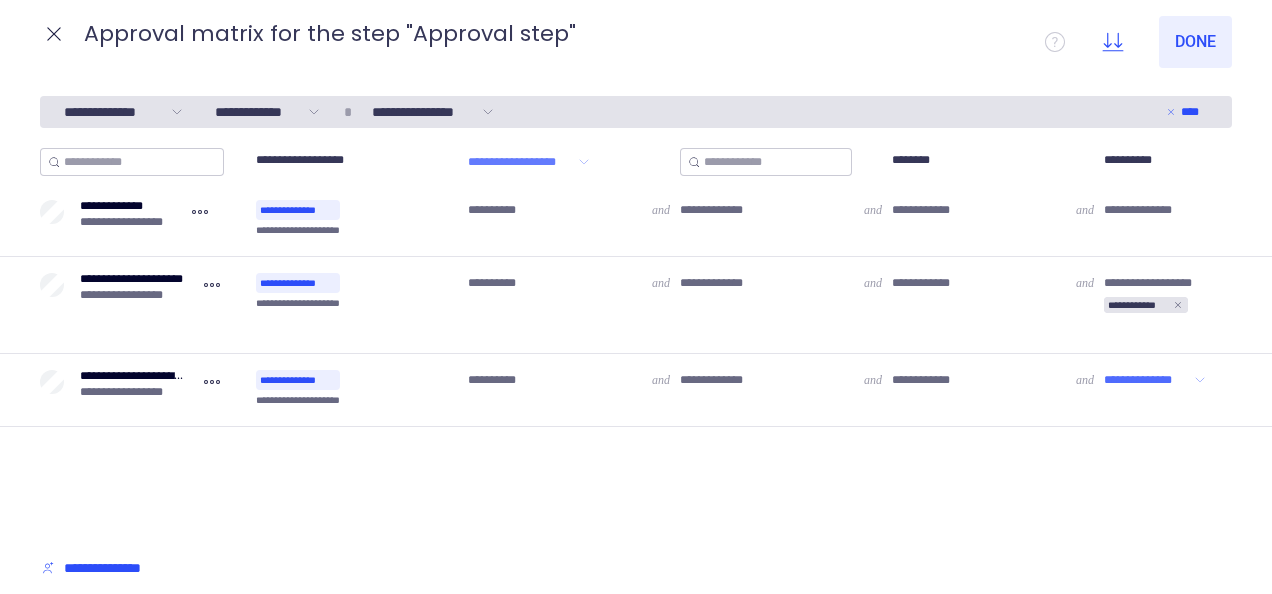 click on "**********" at bounding box center (636, 594) 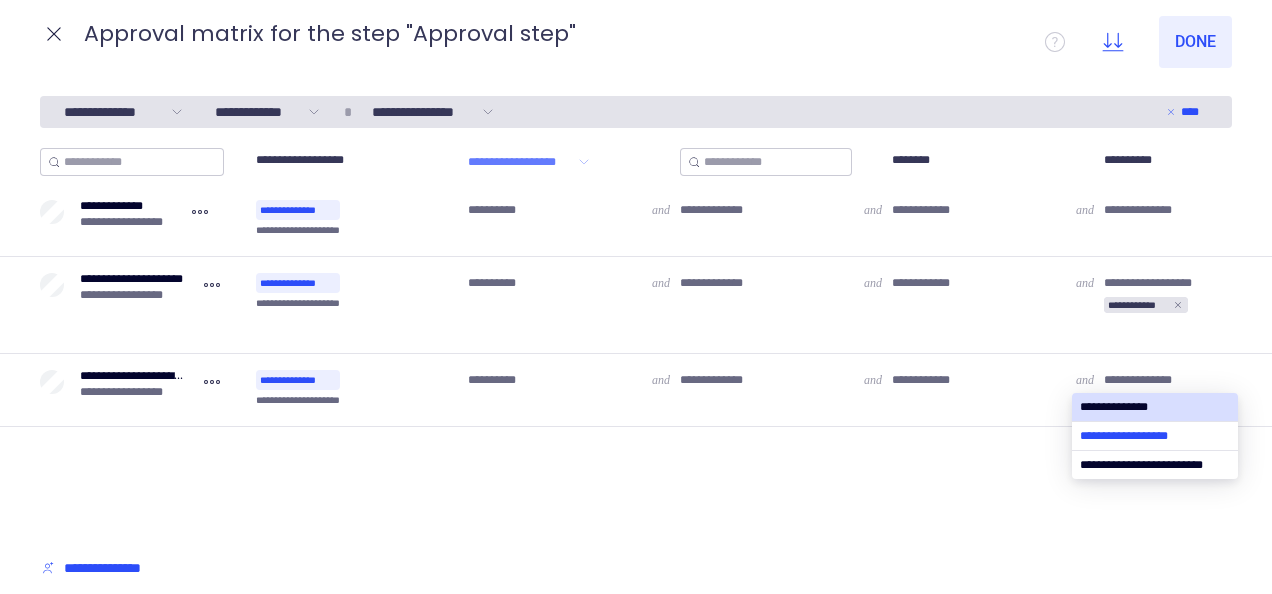 click at bounding box center [1155, 436] 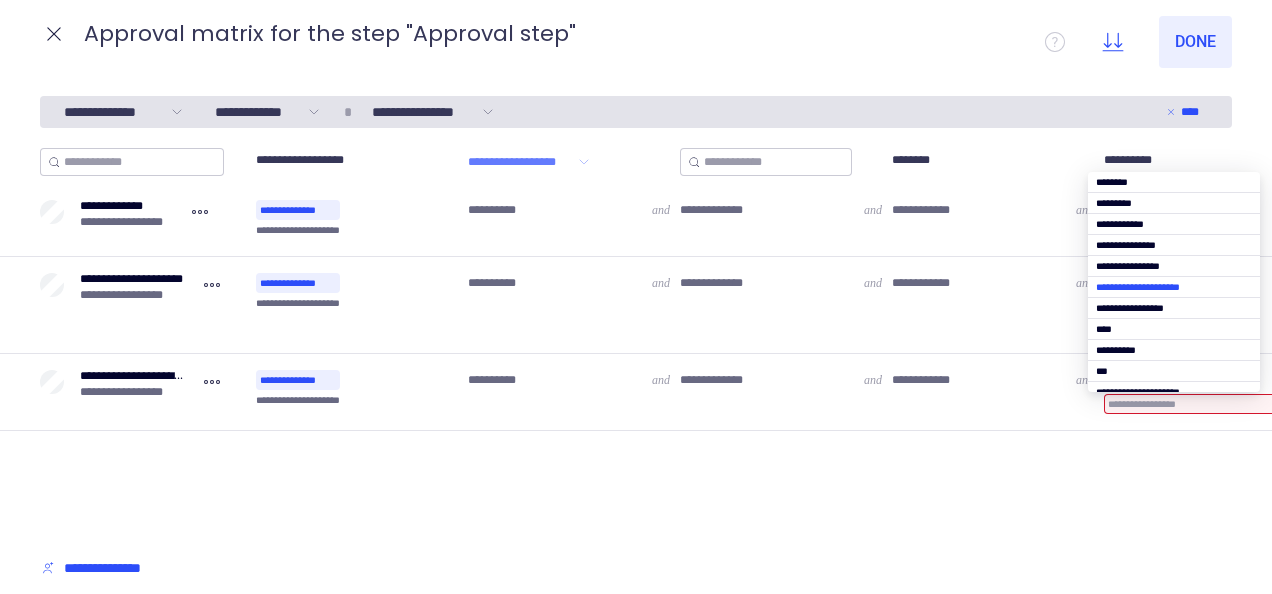 click at bounding box center (1174, 287) 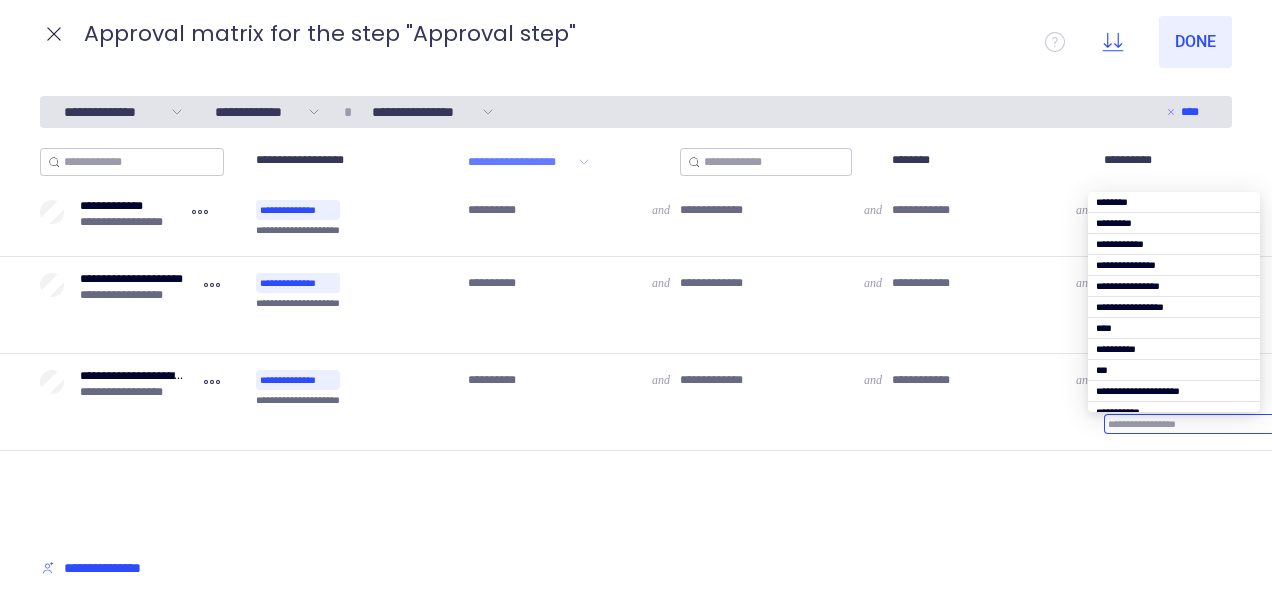 click on "**********" at bounding box center (616, 341) 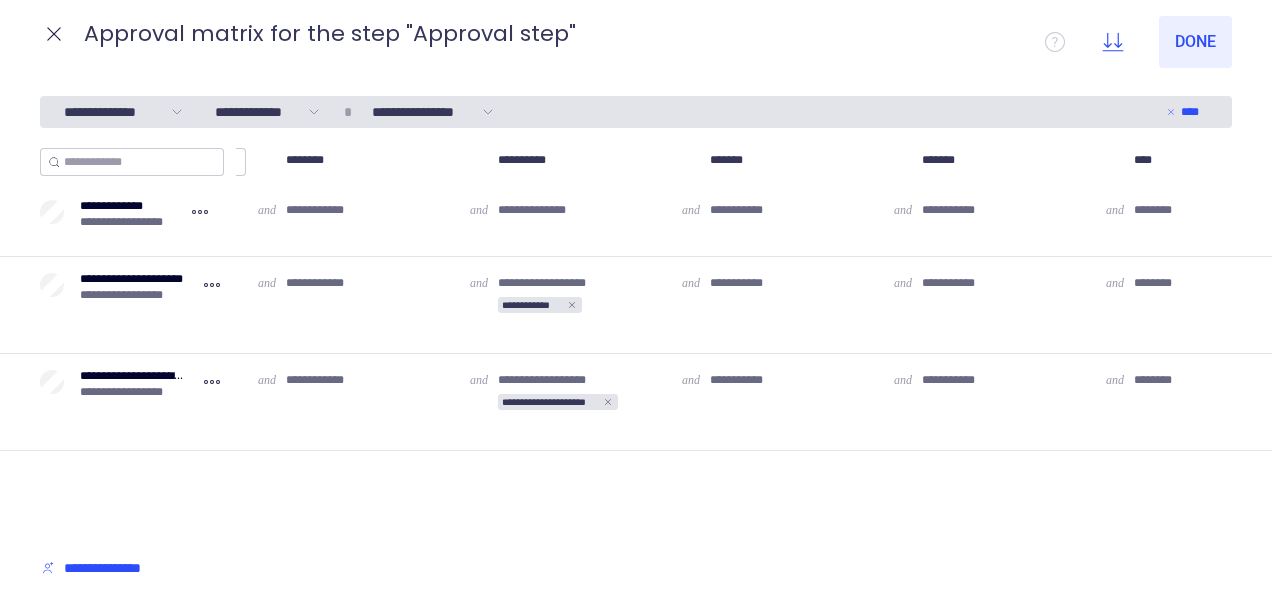 scroll, scrollTop: 0, scrollLeft: 912, axis: horizontal 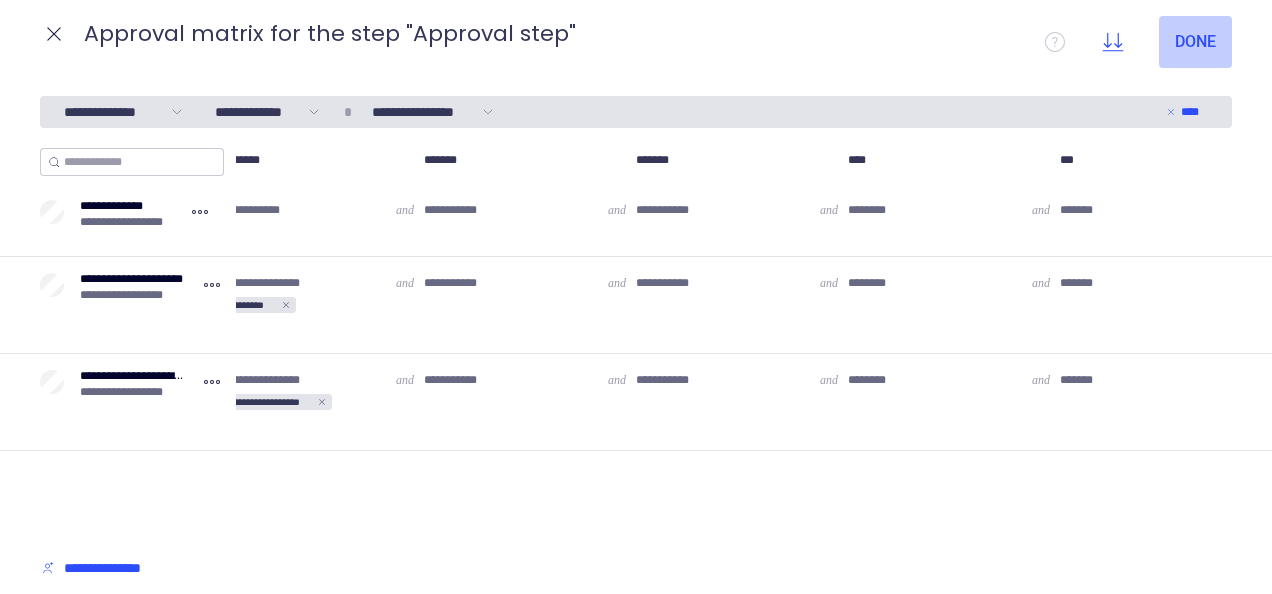 click on "Done" at bounding box center (1195, 42) 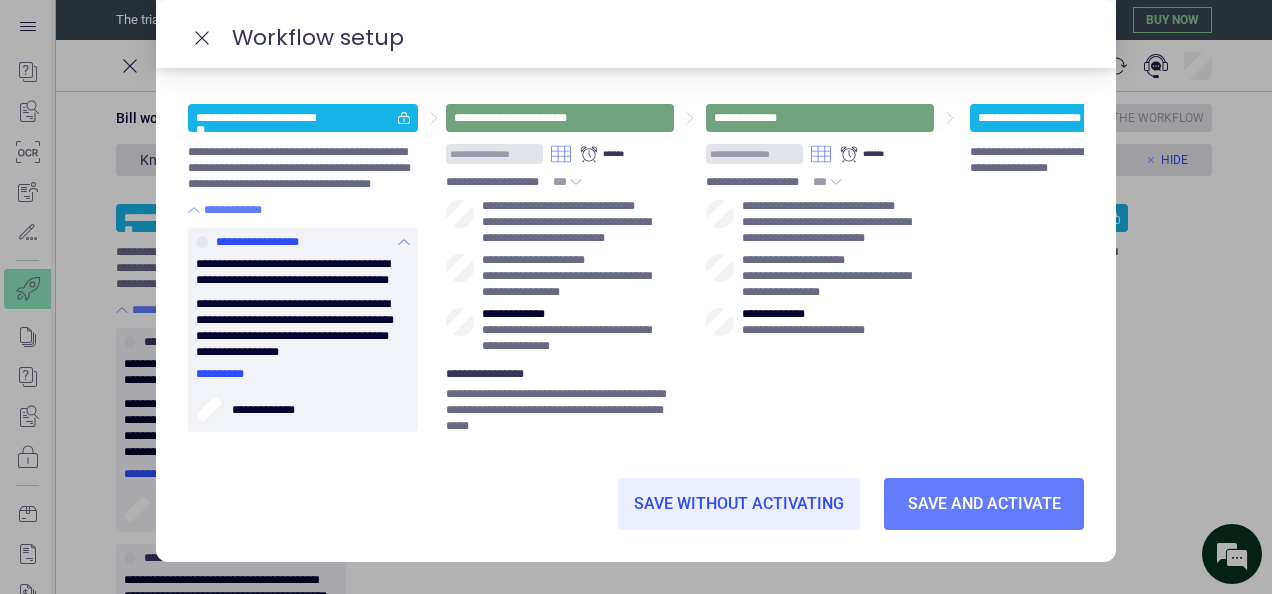 click 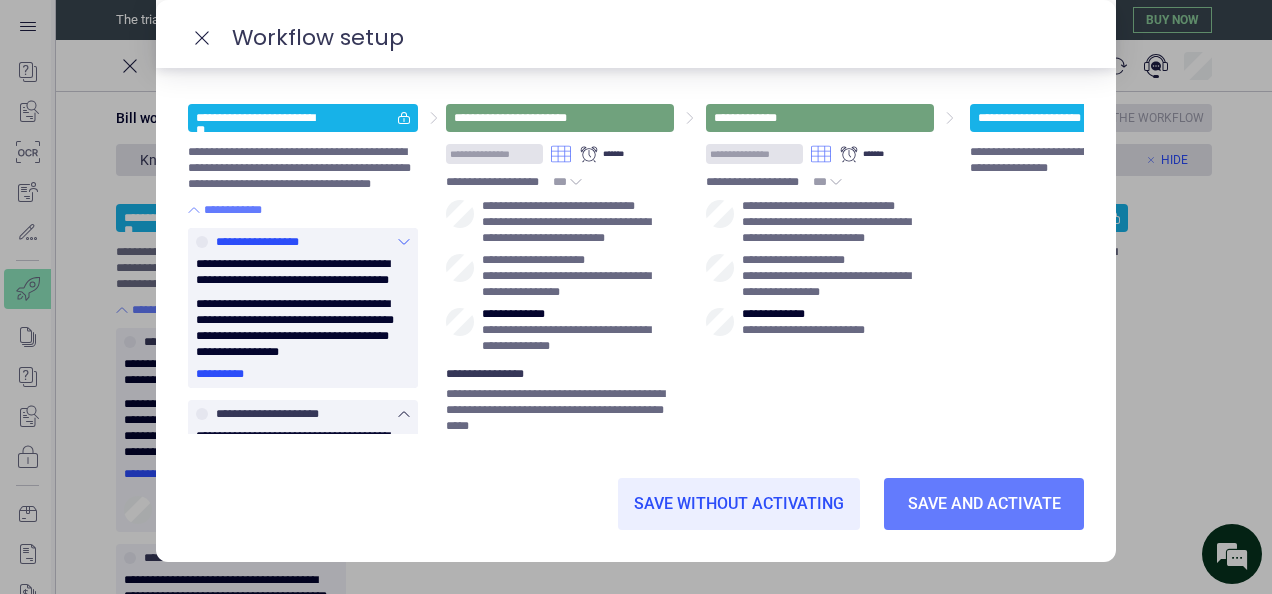 click on "**********" at bounding box center [303, 308] 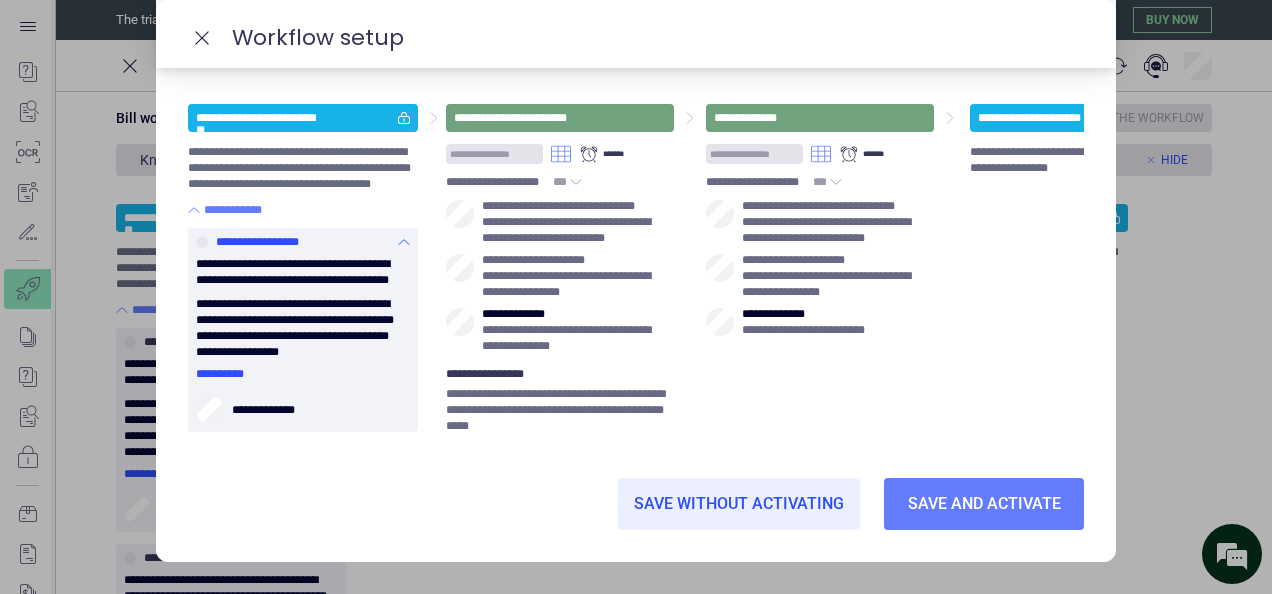 click 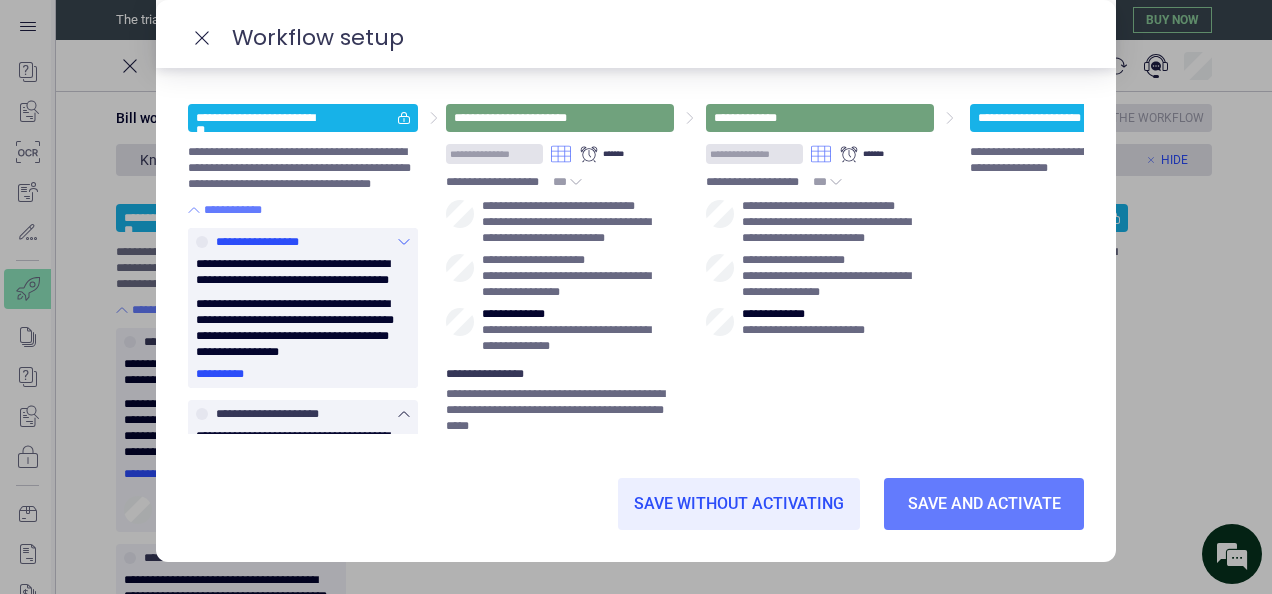 click 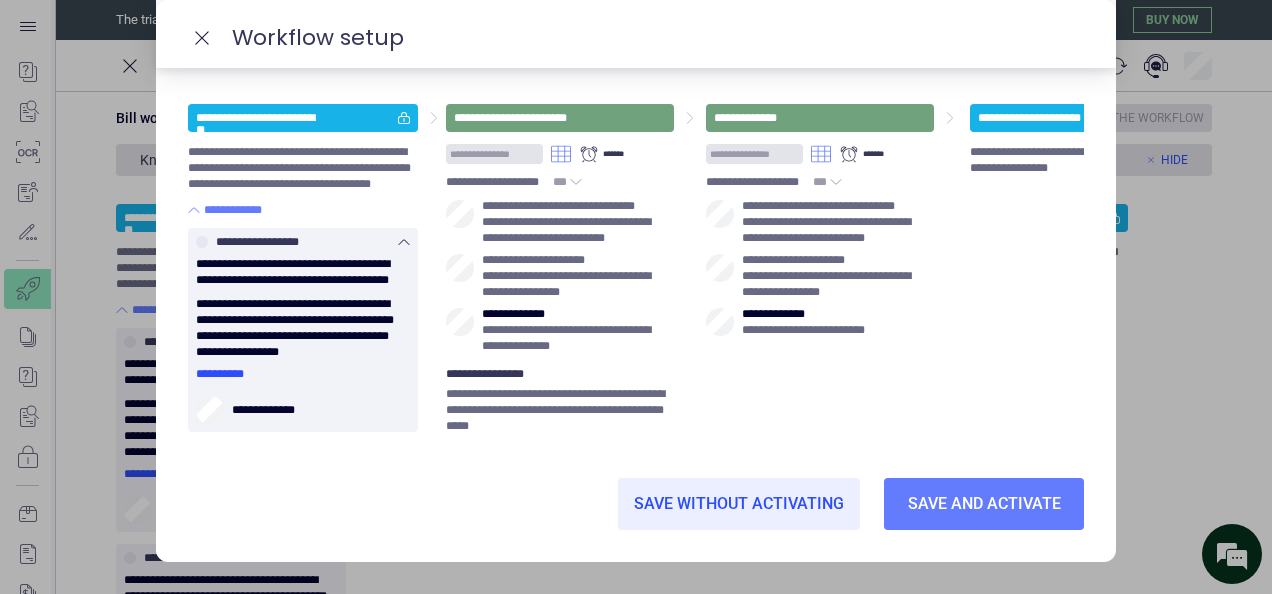 scroll, scrollTop: 0, scrollLeft: 0, axis: both 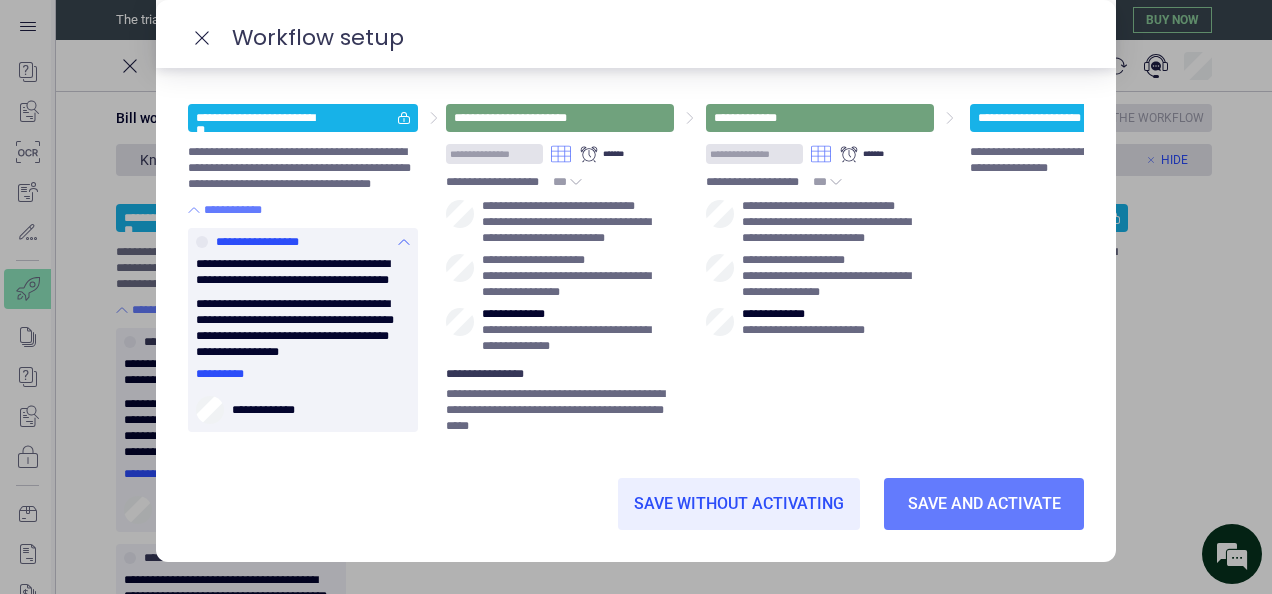 click 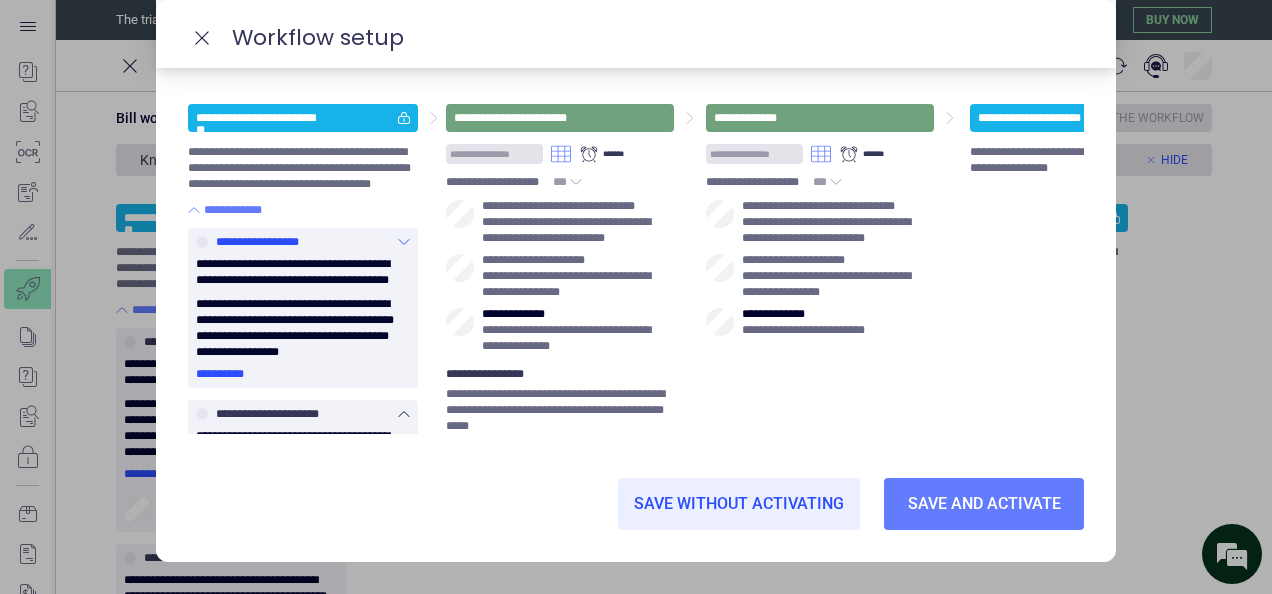 click on "**********" at bounding box center [262, 242] 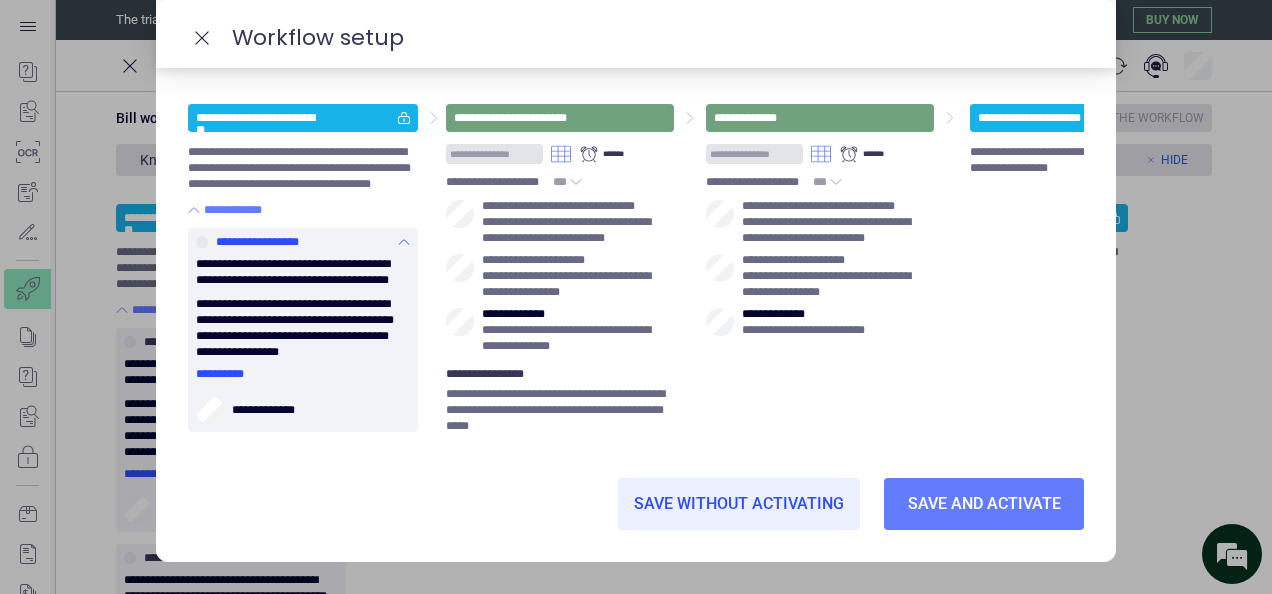 scroll, scrollTop: 166, scrollLeft: 0, axis: vertical 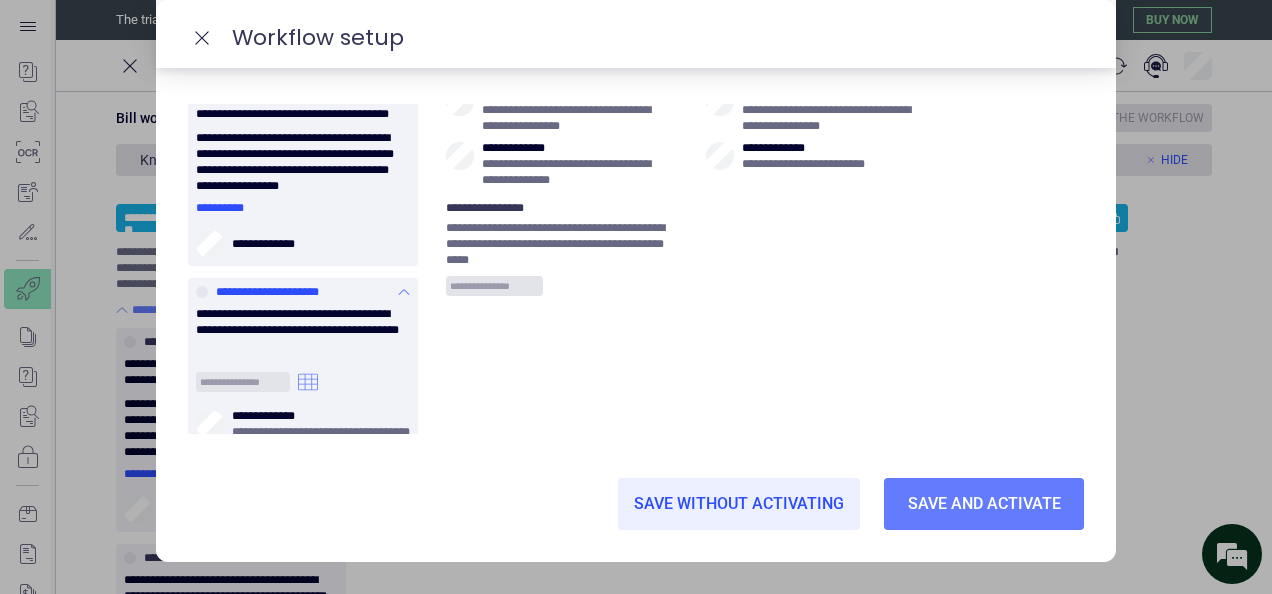click 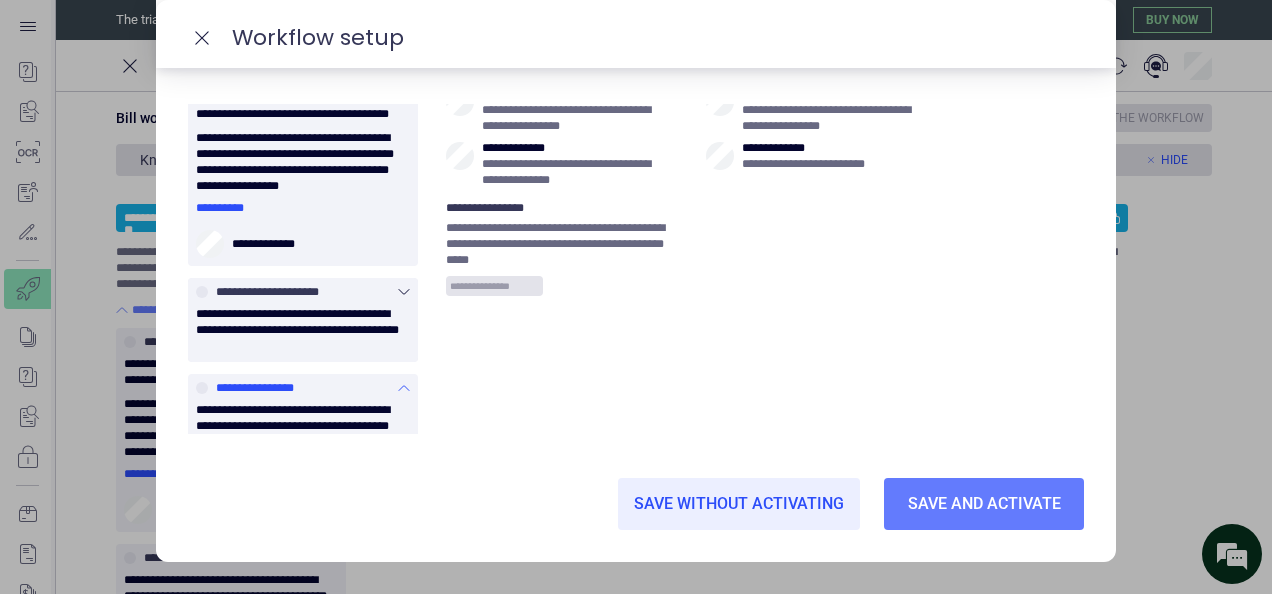 click on "**********" at bounding box center (303, 388) 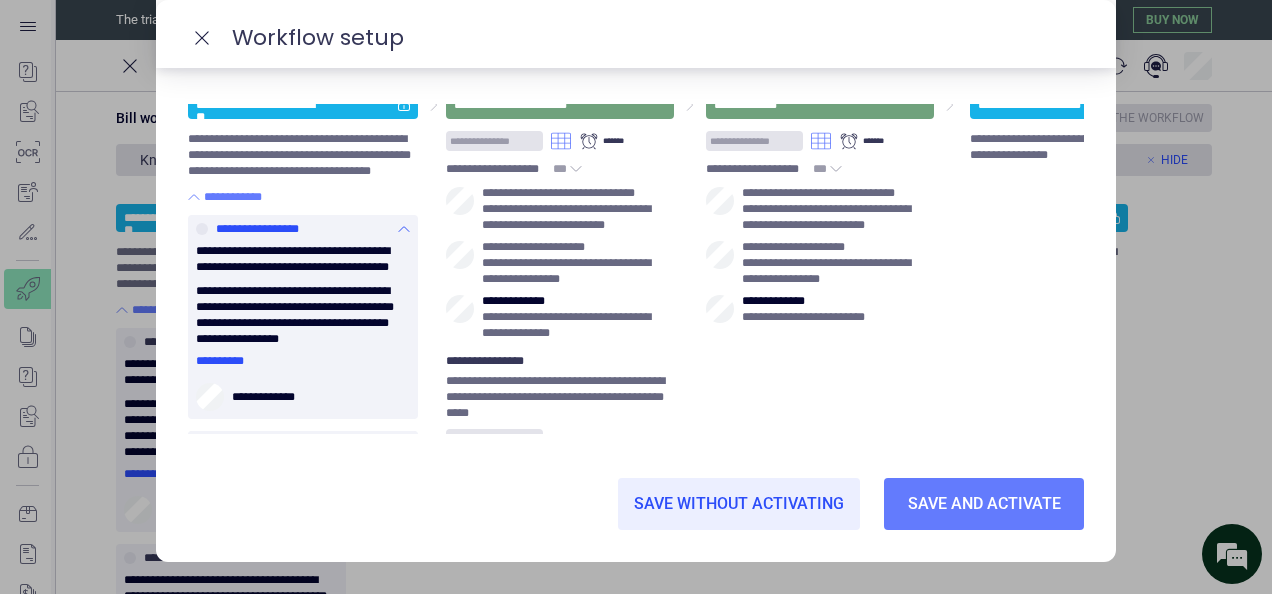 scroll, scrollTop: 0, scrollLeft: 0, axis: both 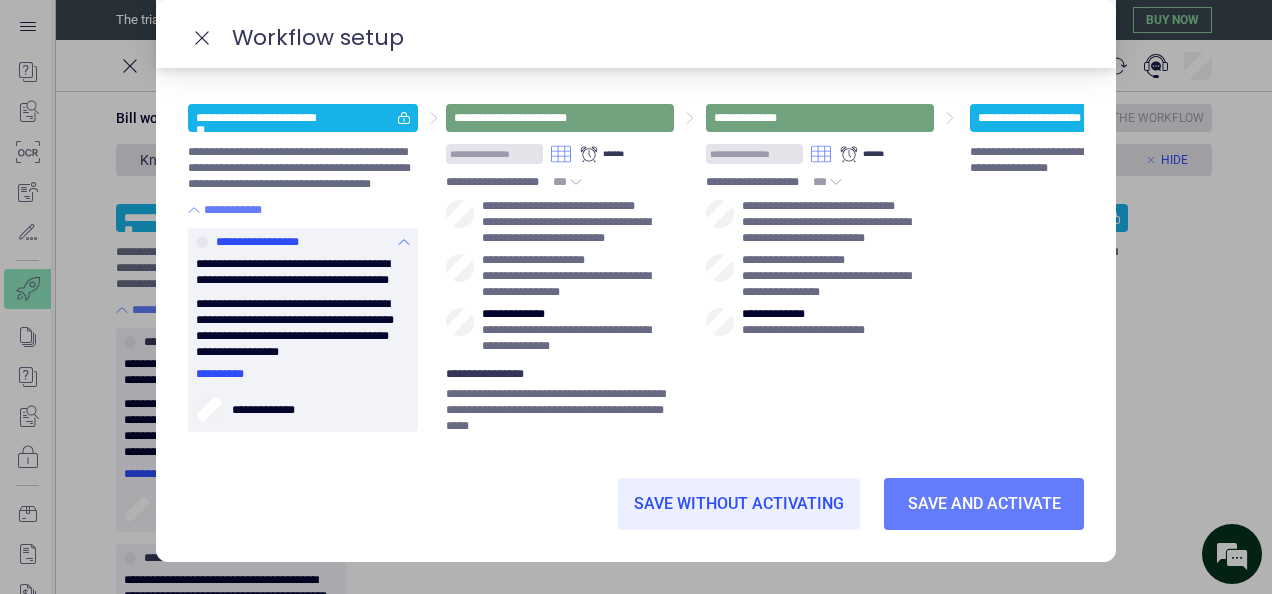 click on "**********" at bounding box center (303, 272) 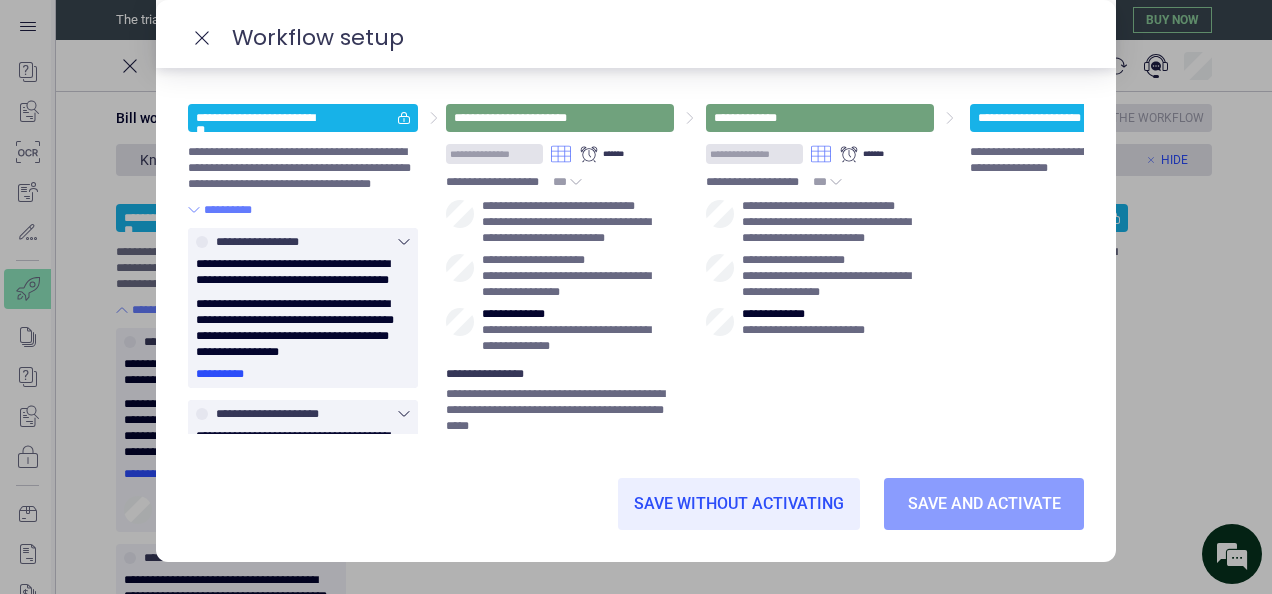 click on "Save and activate" at bounding box center [984, 504] 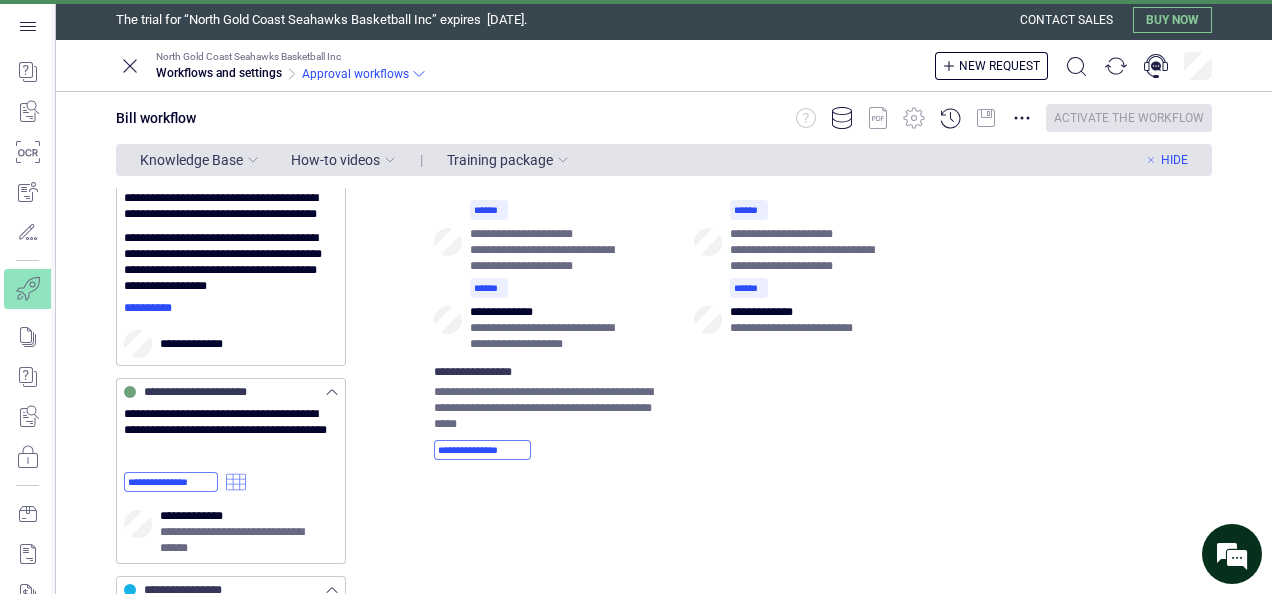 scroll, scrollTop: 333, scrollLeft: 0, axis: vertical 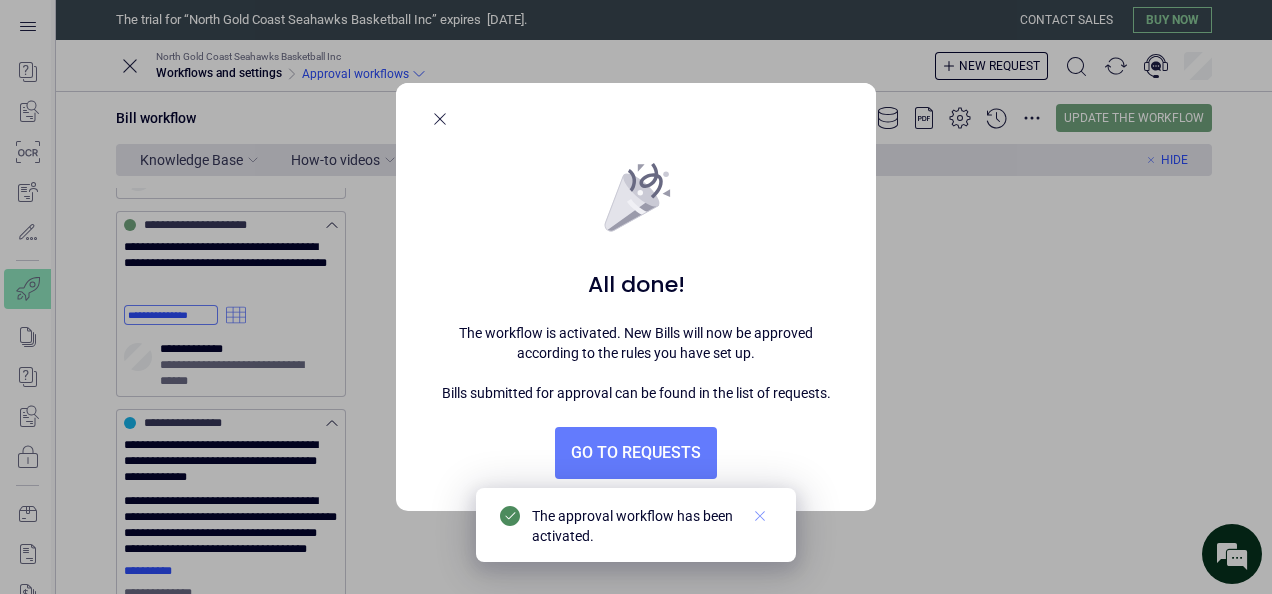 click 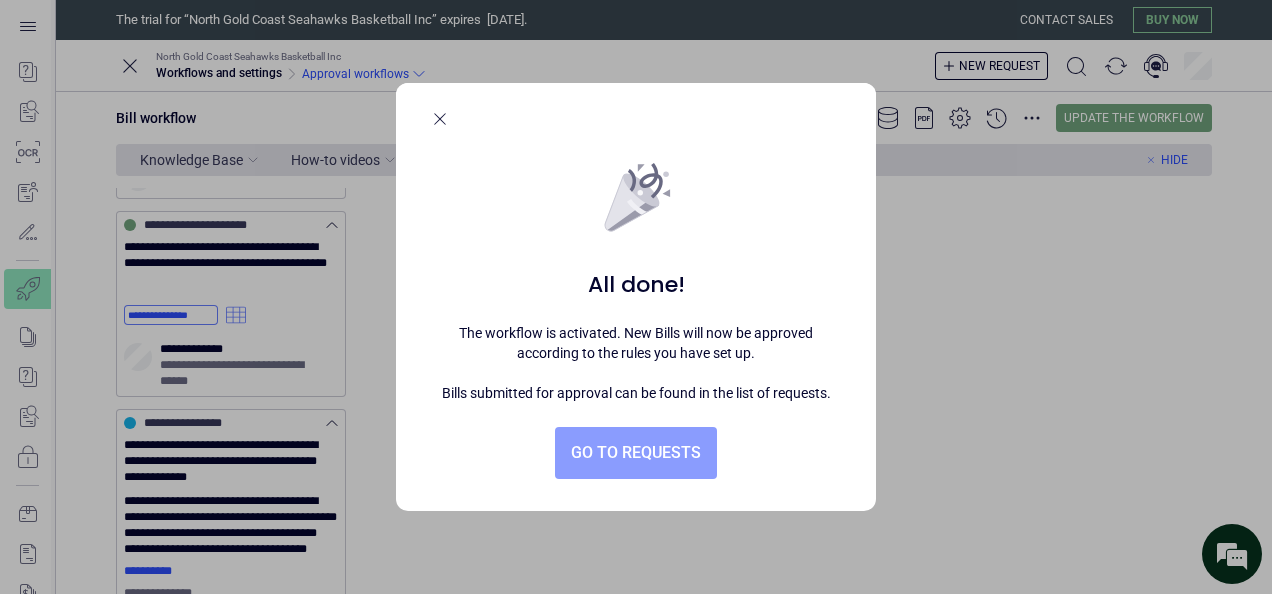 click on "Go to requests" at bounding box center (636, 453) 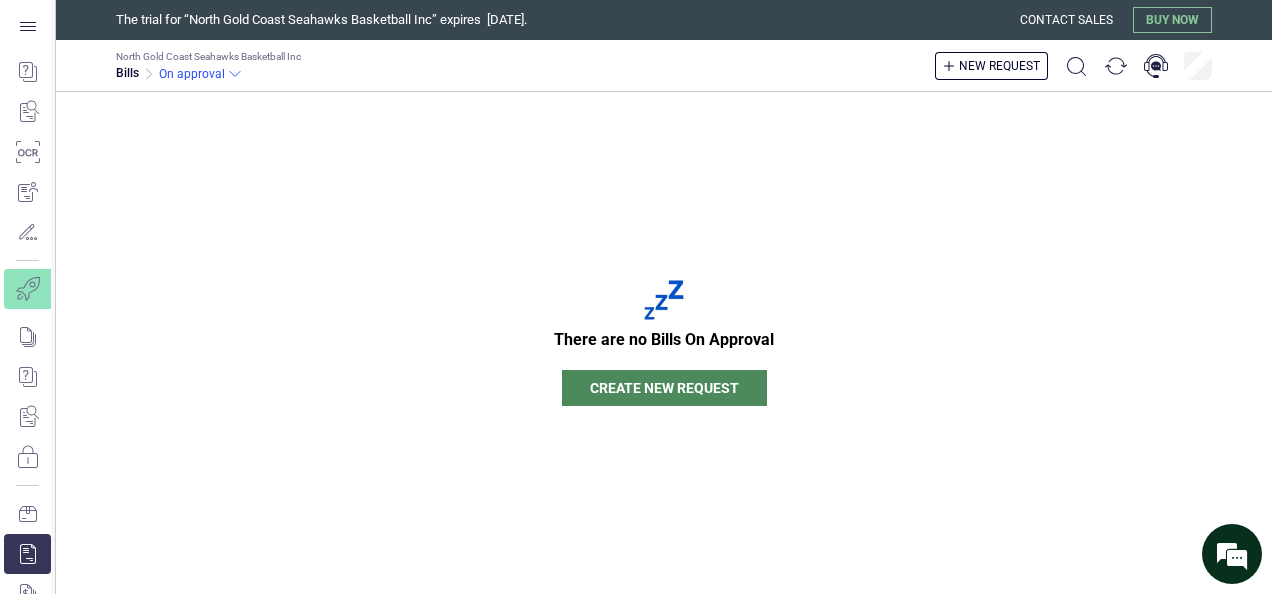 click on "There are no Bills On Approval Create new request" at bounding box center [664, 343] 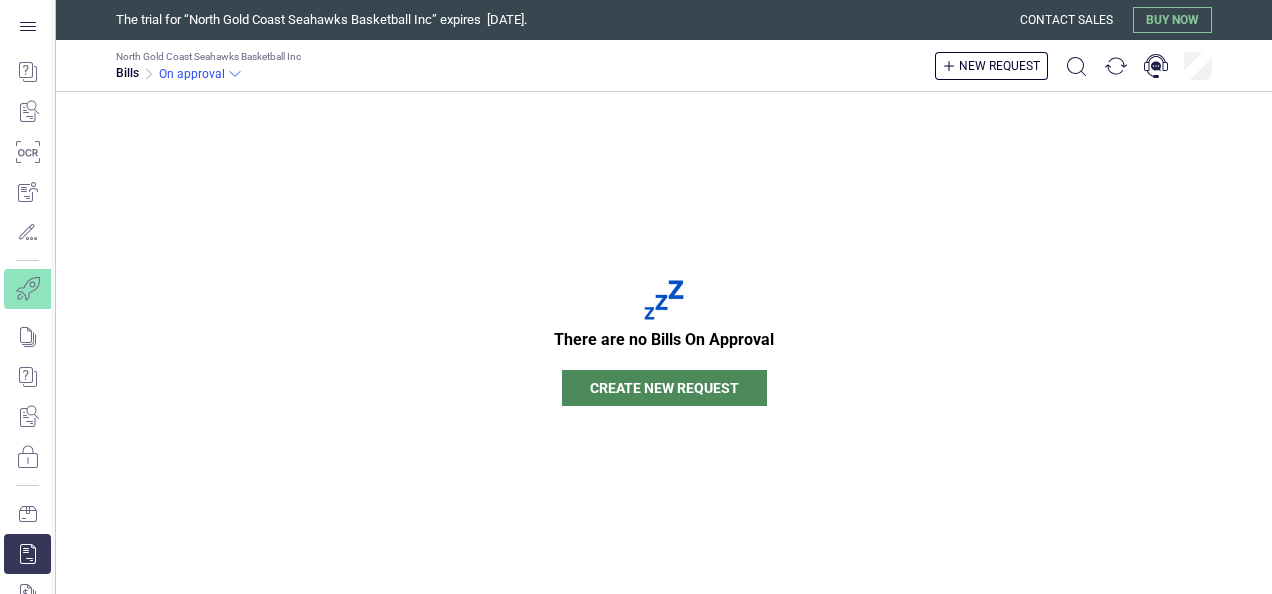 scroll, scrollTop: 0, scrollLeft: 0, axis: both 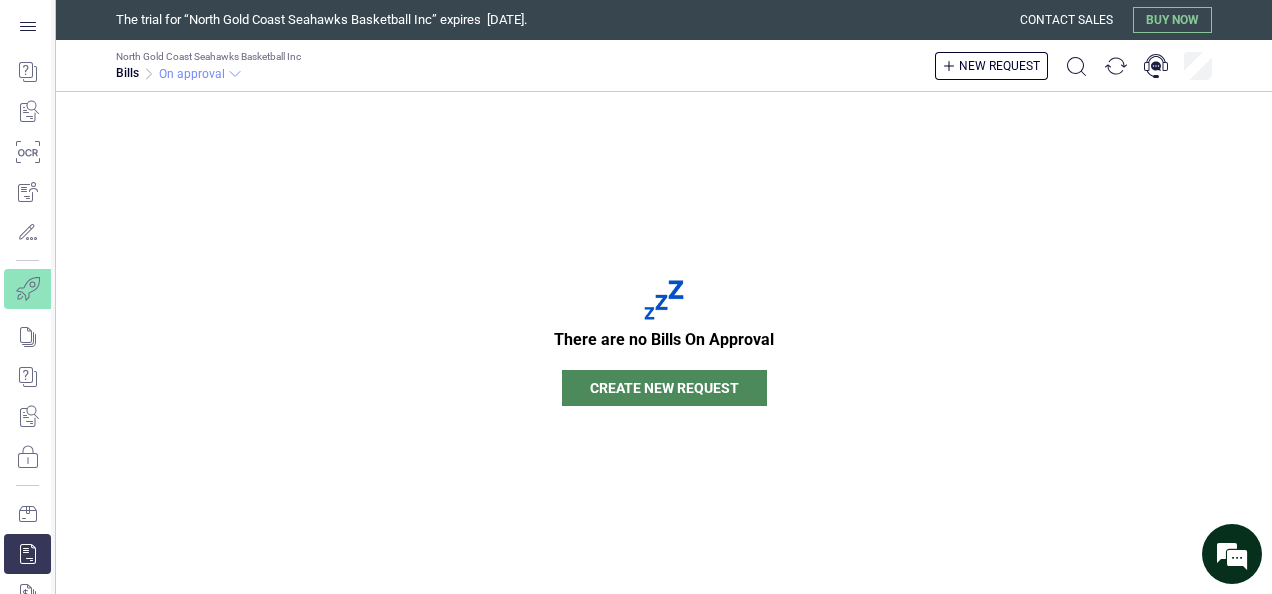 click 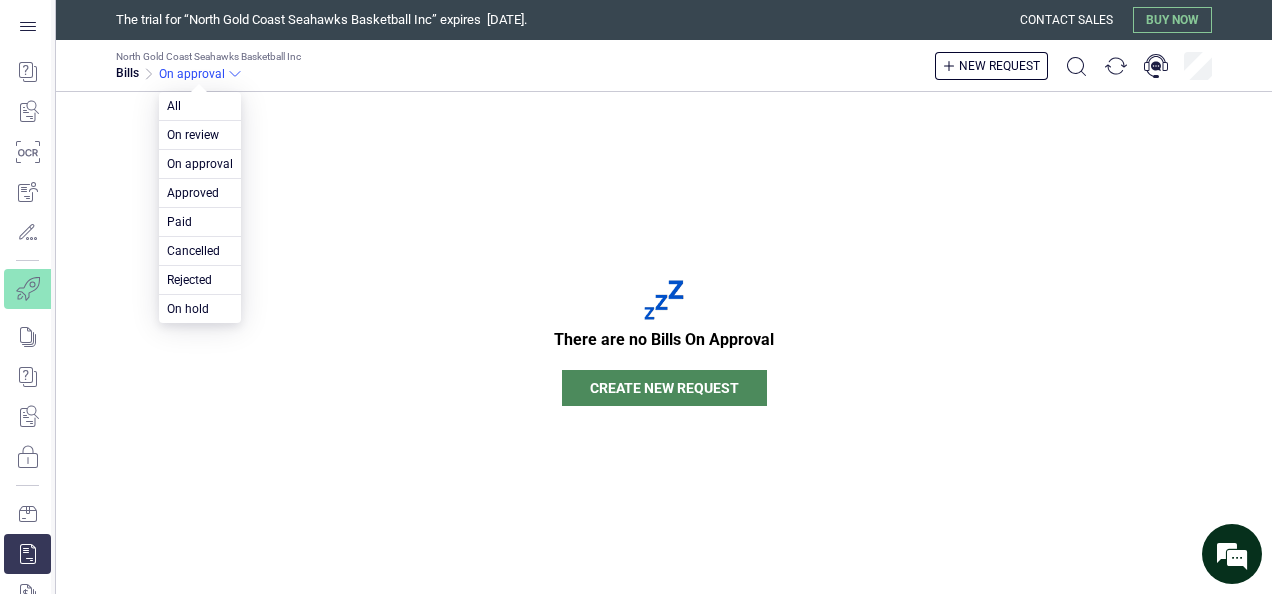 click on "There are no Bills On Approval Create new request" at bounding box center (664, 343) 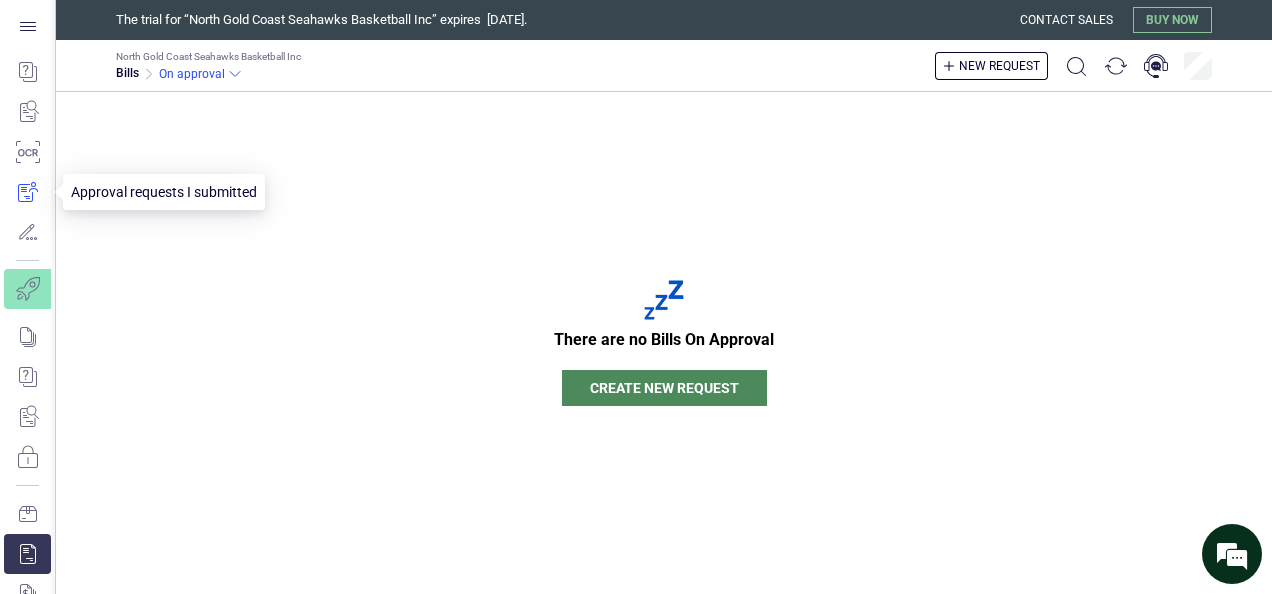 click at bounding box center [27, 192] 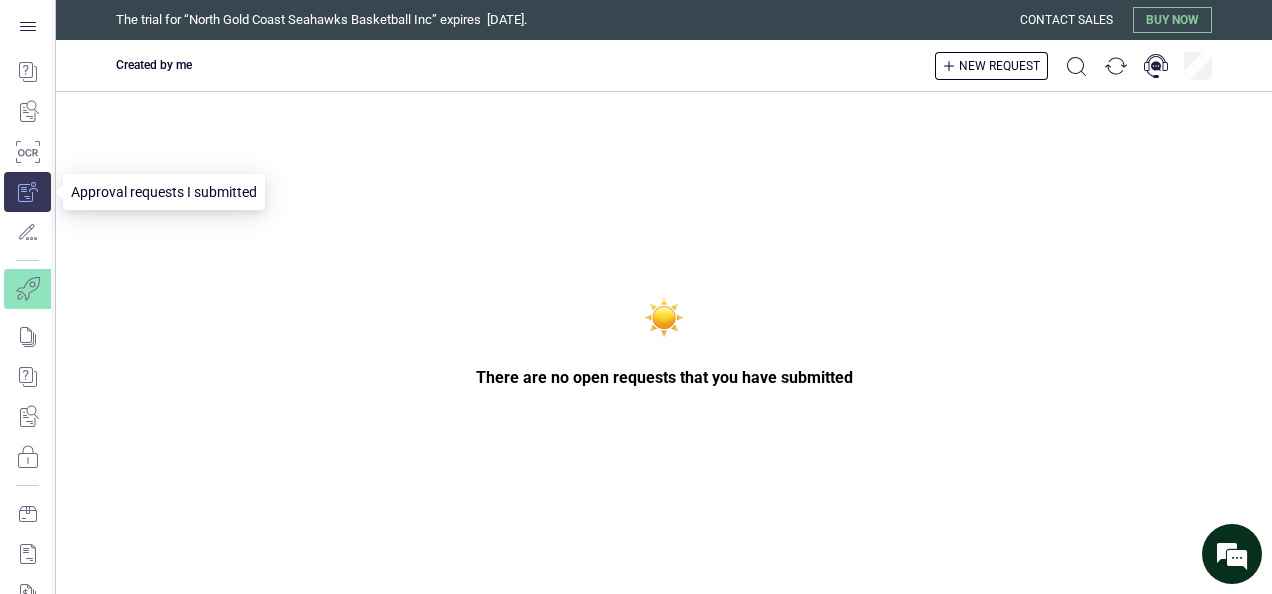 scroll, scrollTop: 0, scrollLeft: 0, axis: both 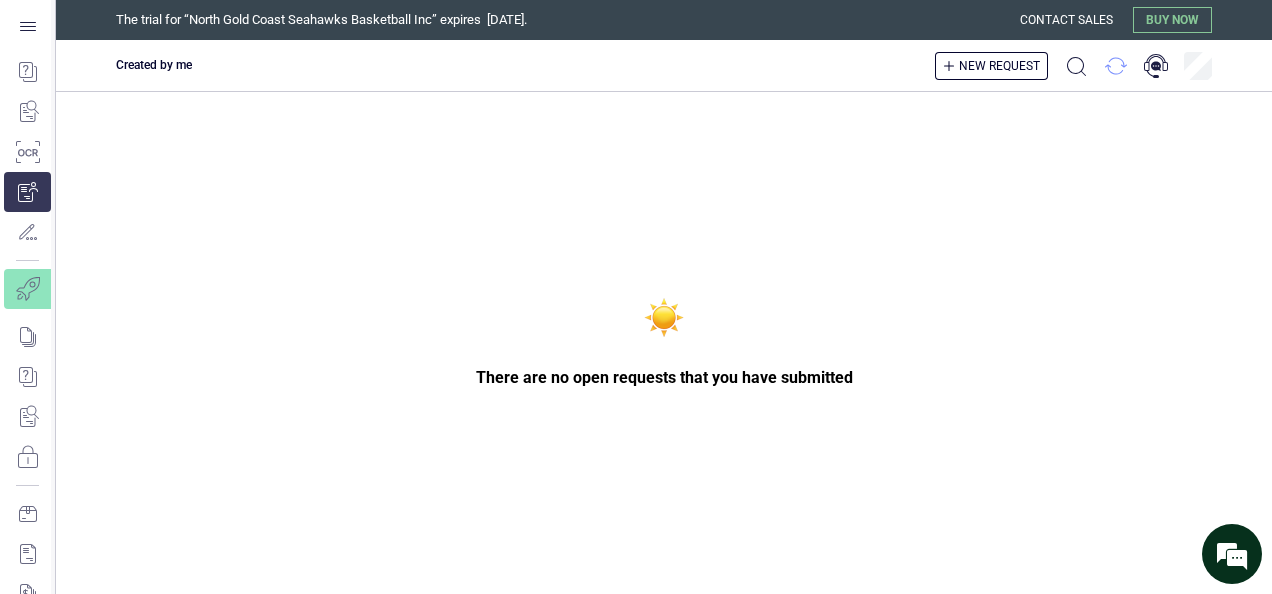 click 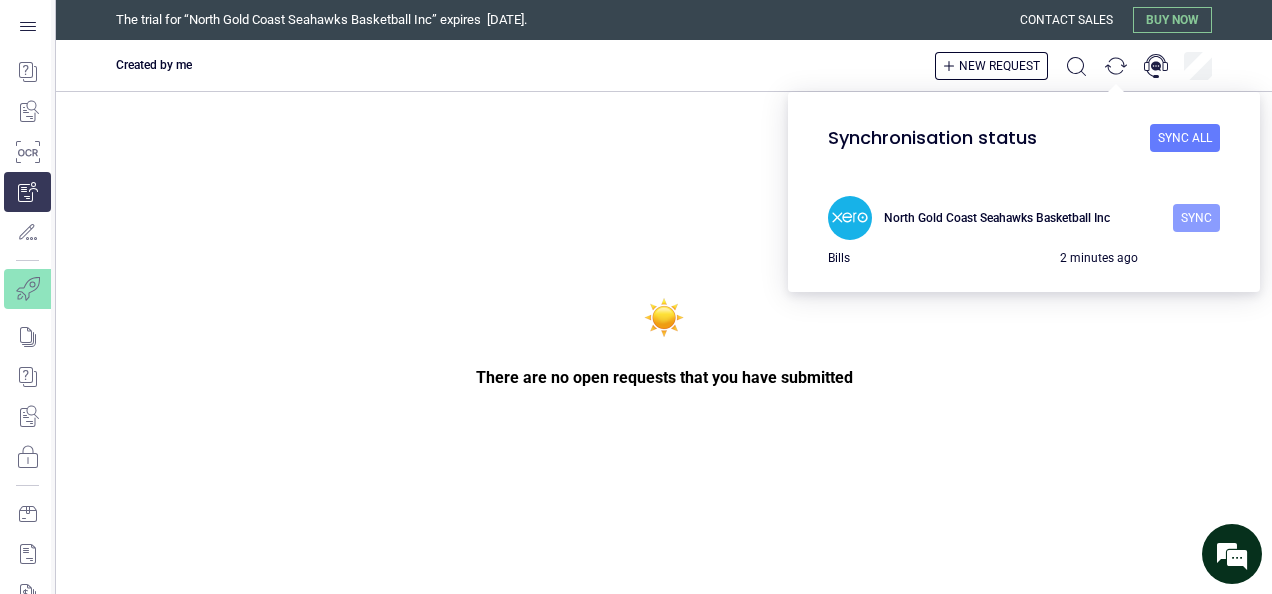 click on "Sync" at bounding box center [1196, 218] 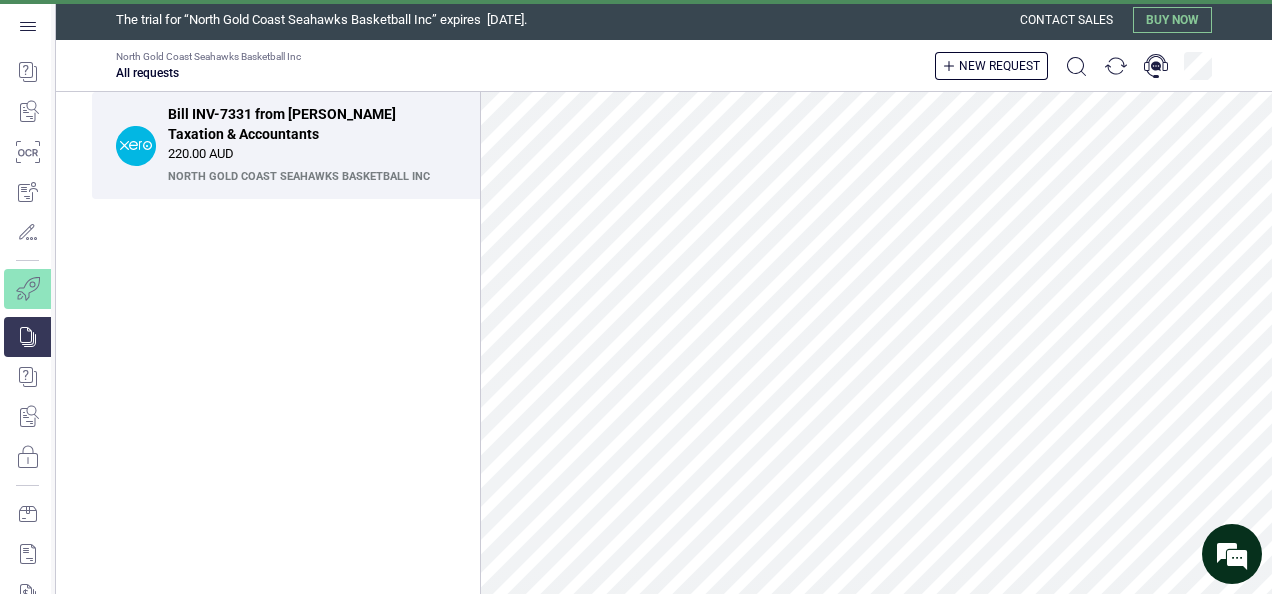 scroll, scrollTop: 0, scrollLeft: 0, axis: both 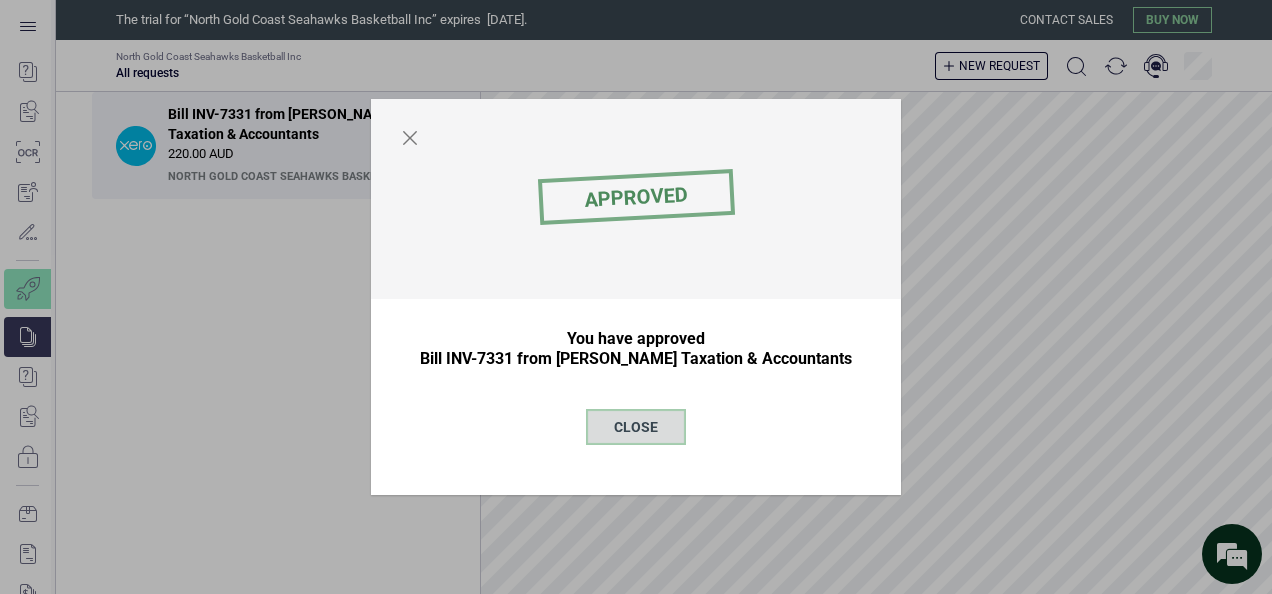 click on "Close" at bounding box center (636, 427) 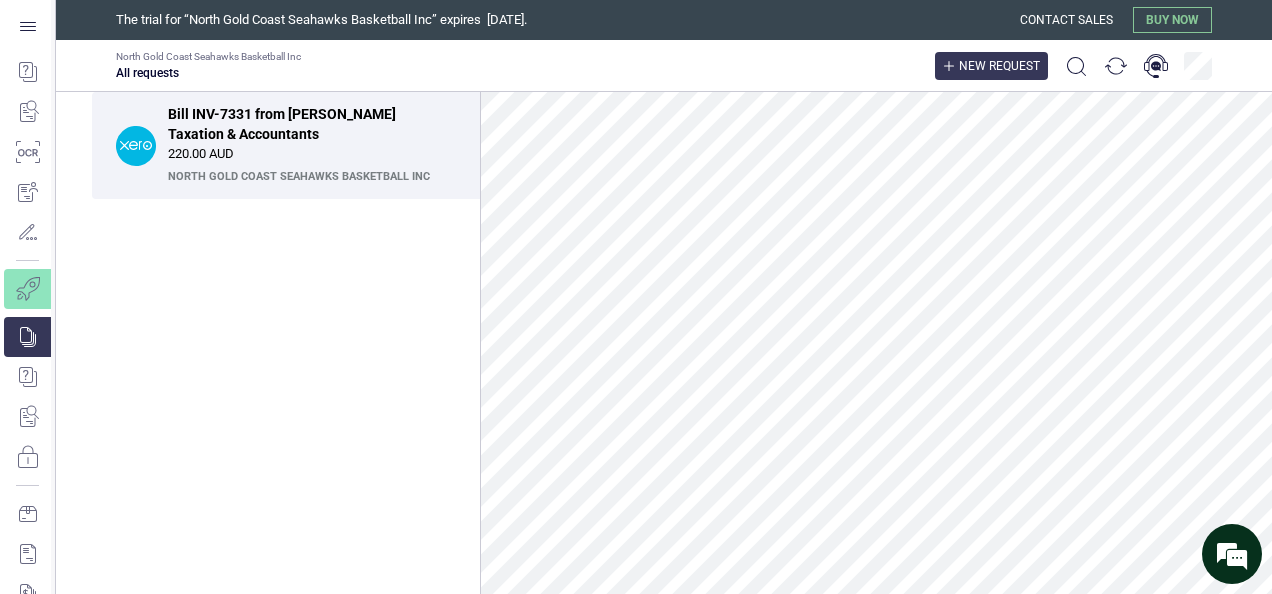 scroll, scrollTop: 0, scrollLeft: 0, axis: both 